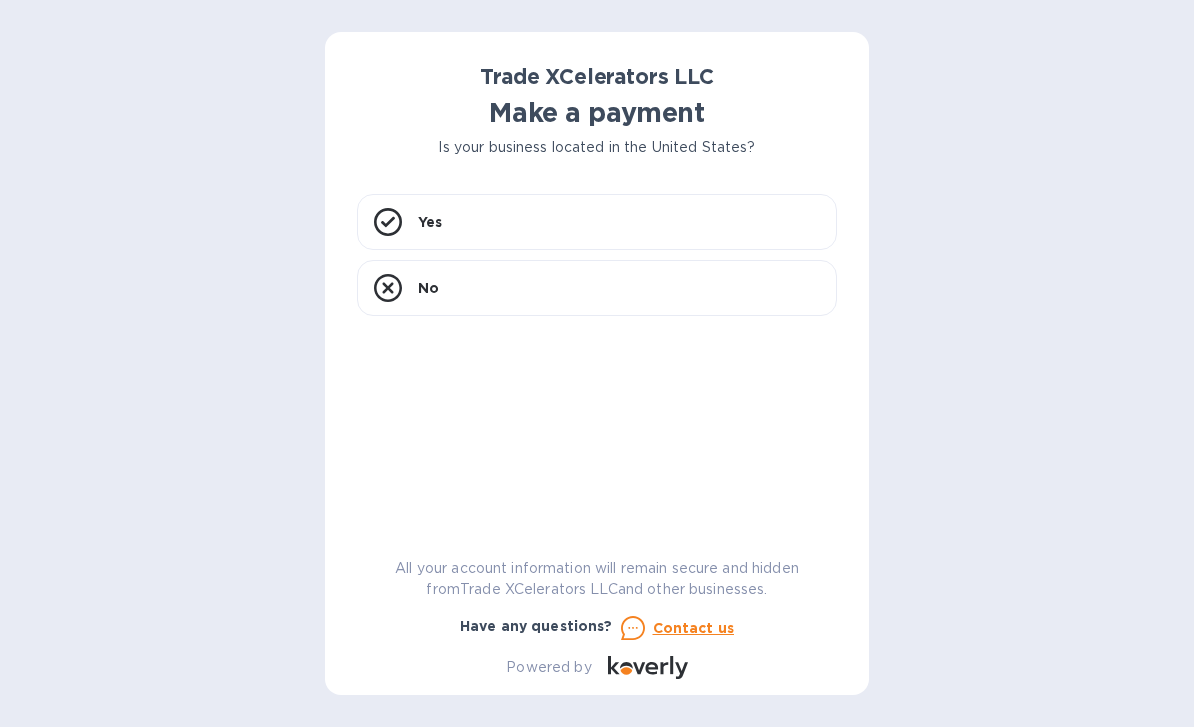 scroll, scrollTop: 0, scrollLeft: 0, axis: both 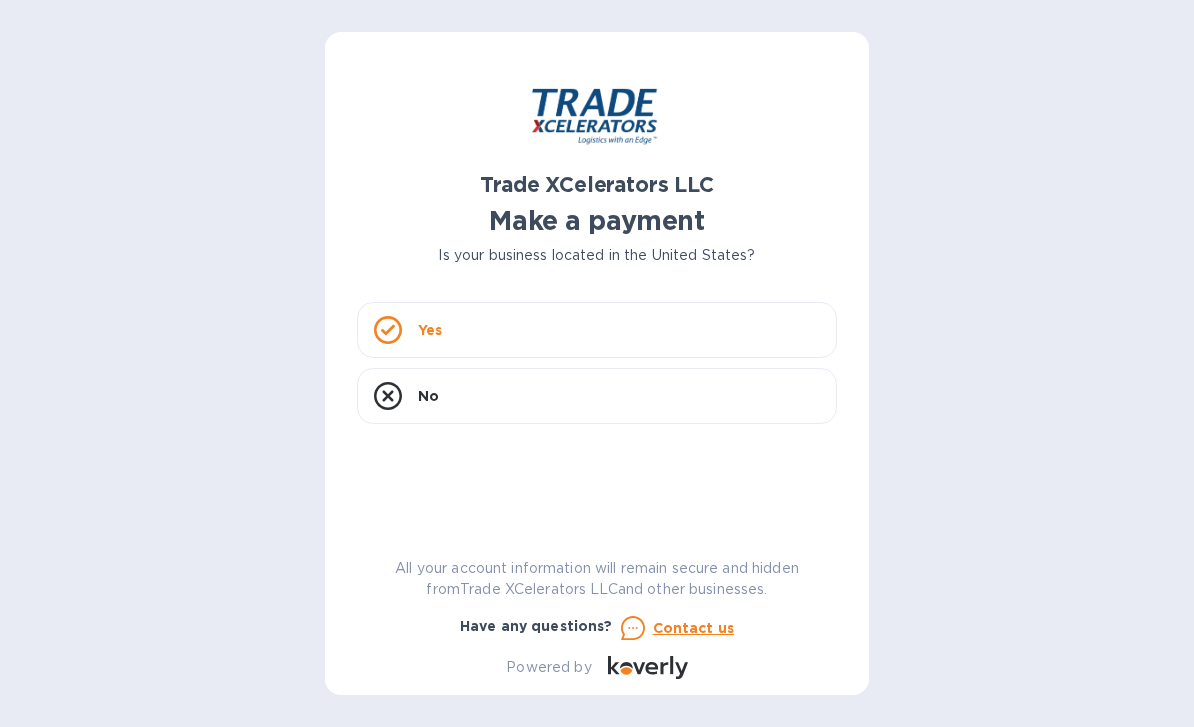 click 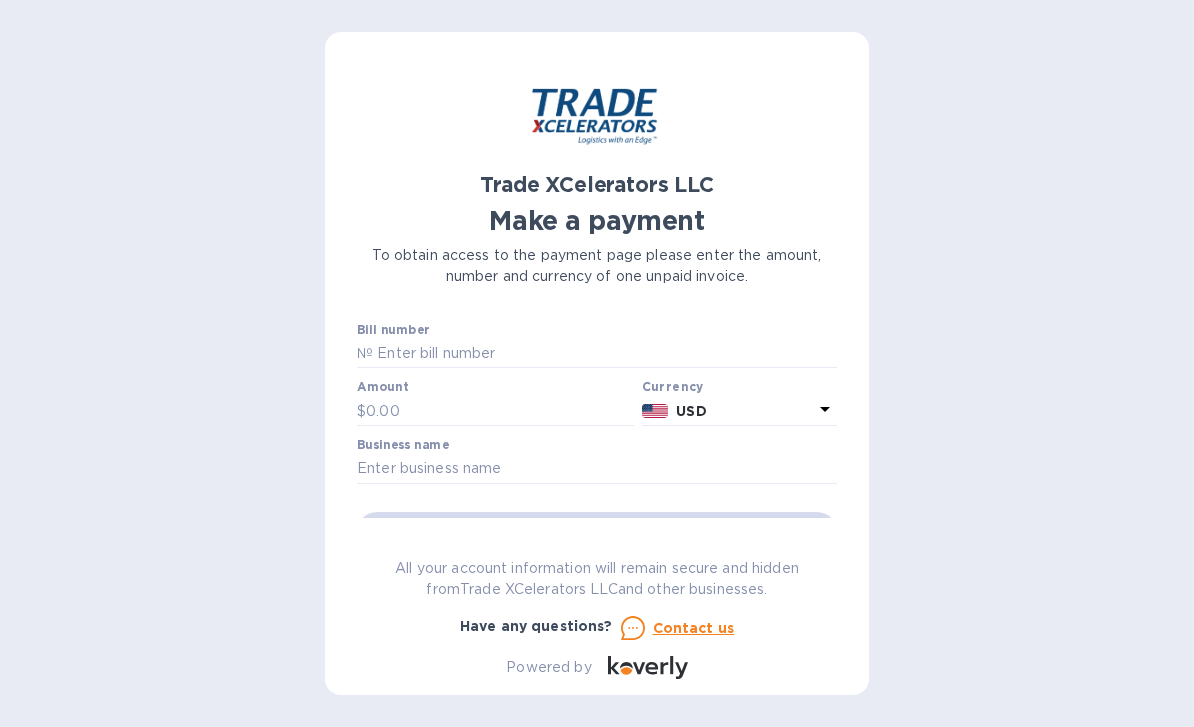 click at bounding box center [605, 354] 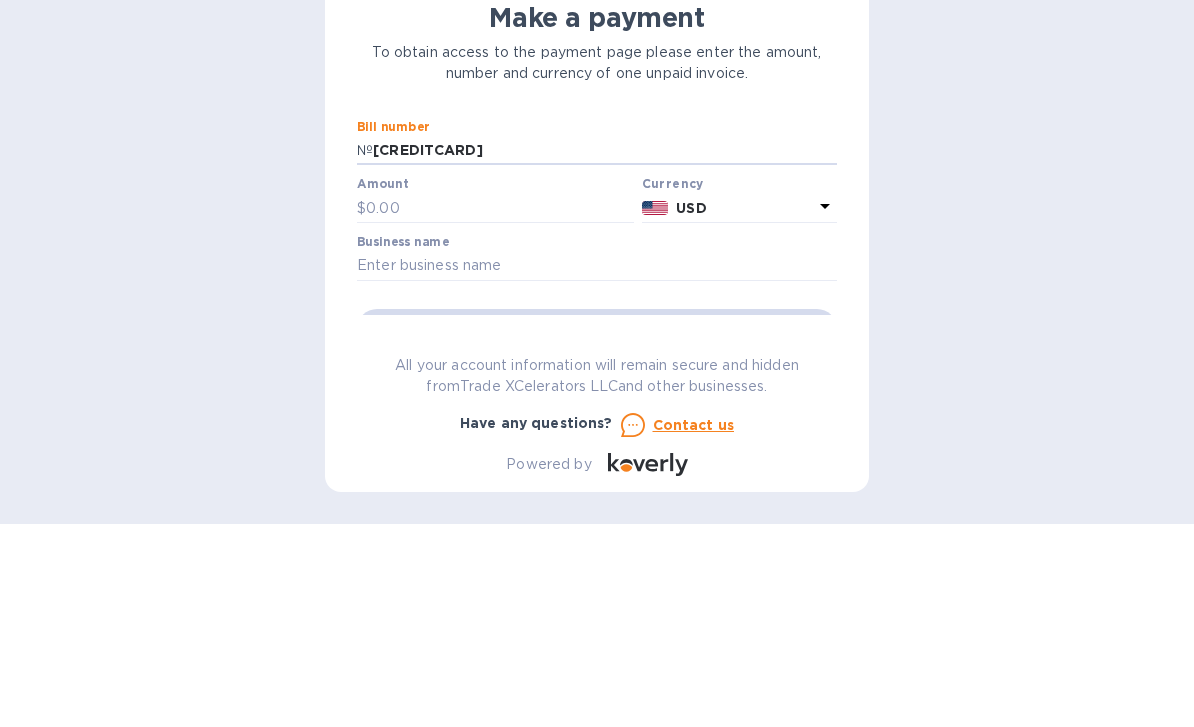 type on "[CREDITCARD]" 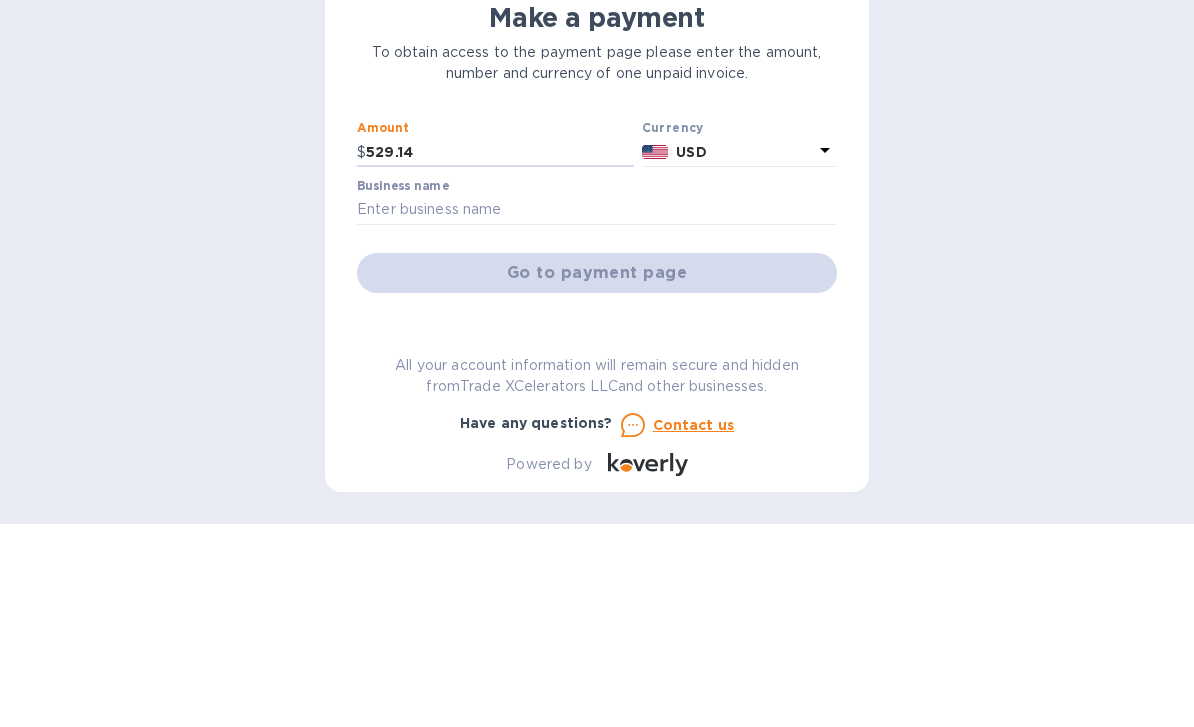 scroll, scrollTop: 68, scrollLeft: 0, axis: vertical 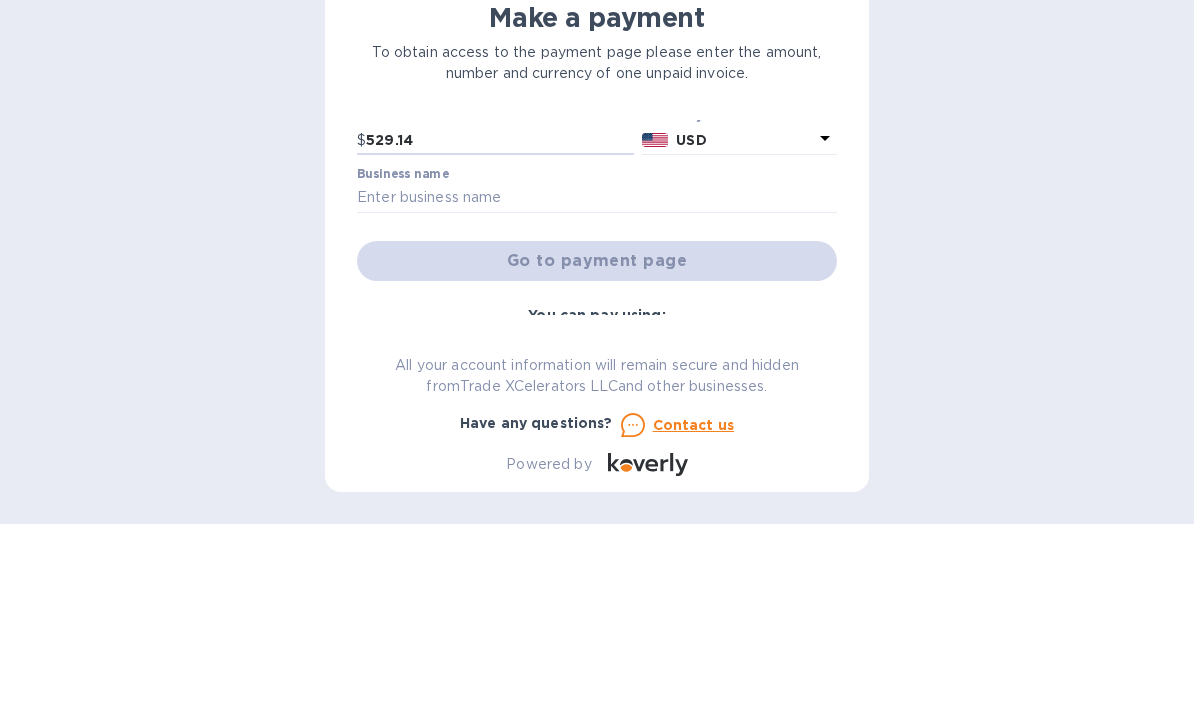 type on "529.14" 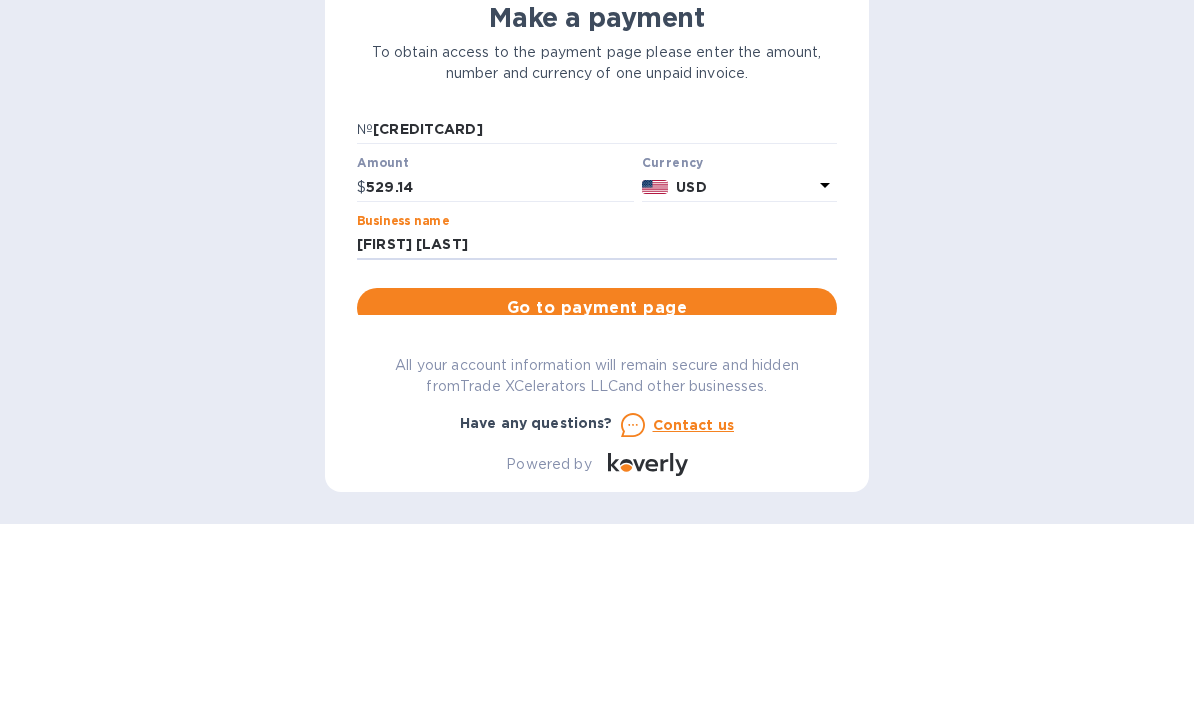 scroll, scrollTop: 22, scrollLeft: 0, axis: vertical 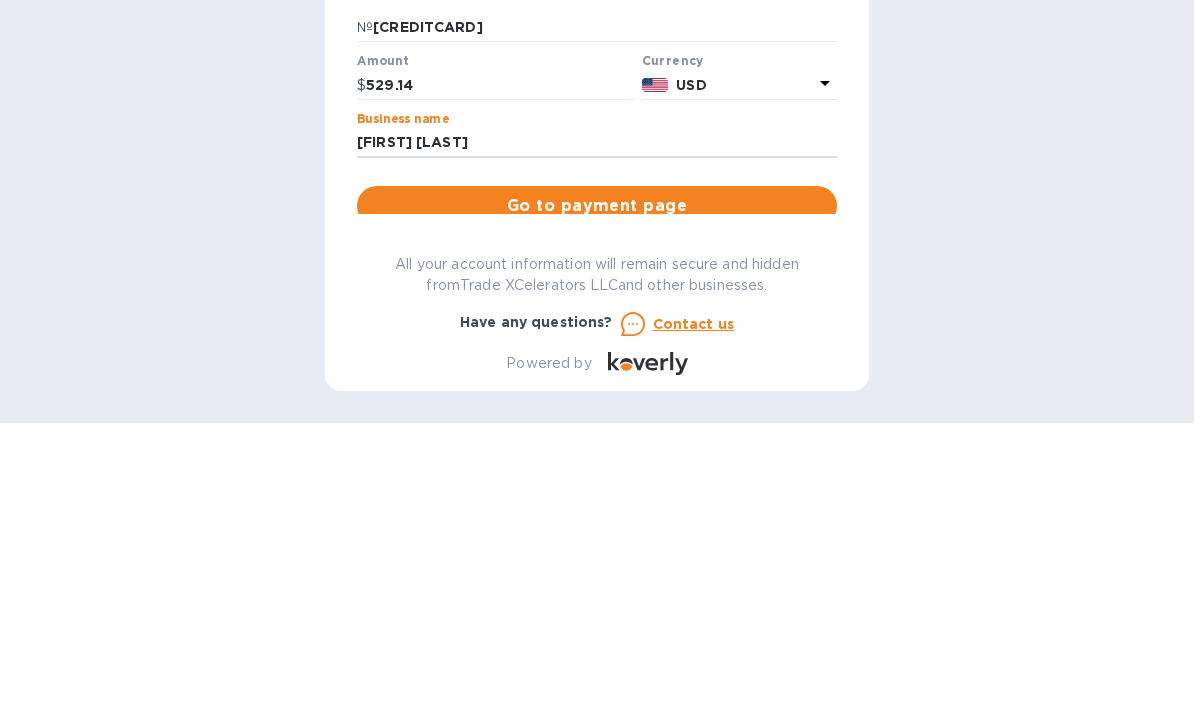 type on "[FIRST] [LAST]" 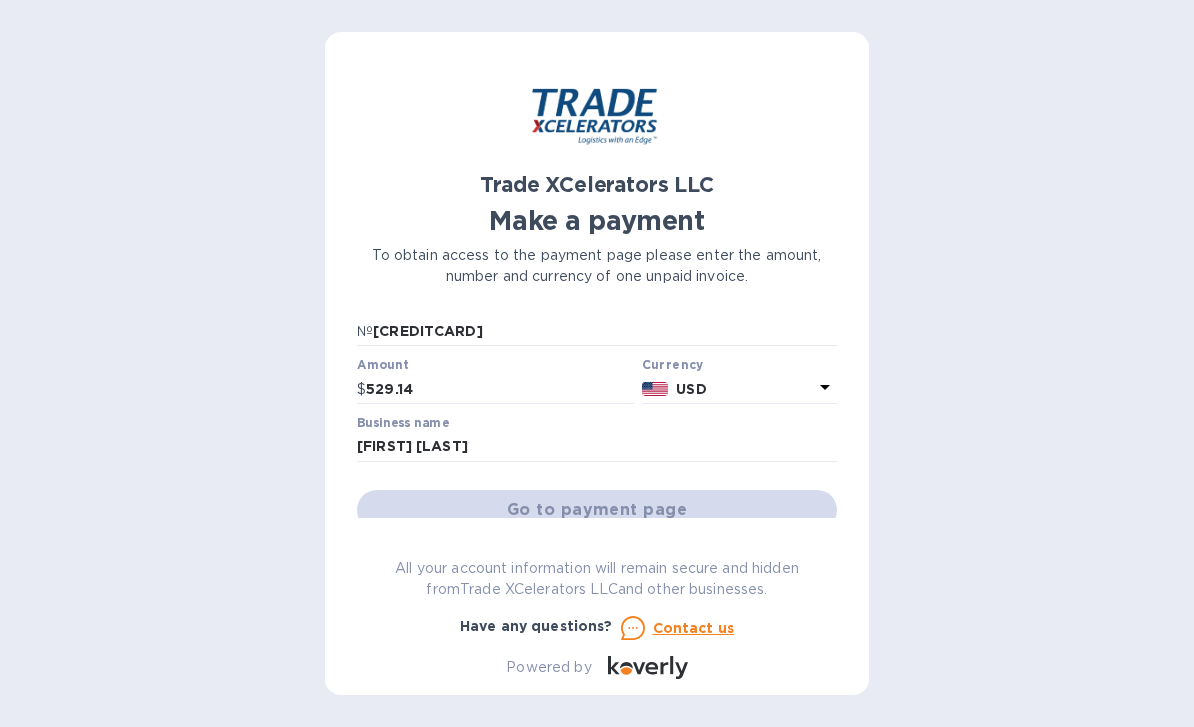 scroll, scrollTop: 0, scrollLeft: 0, axis: both 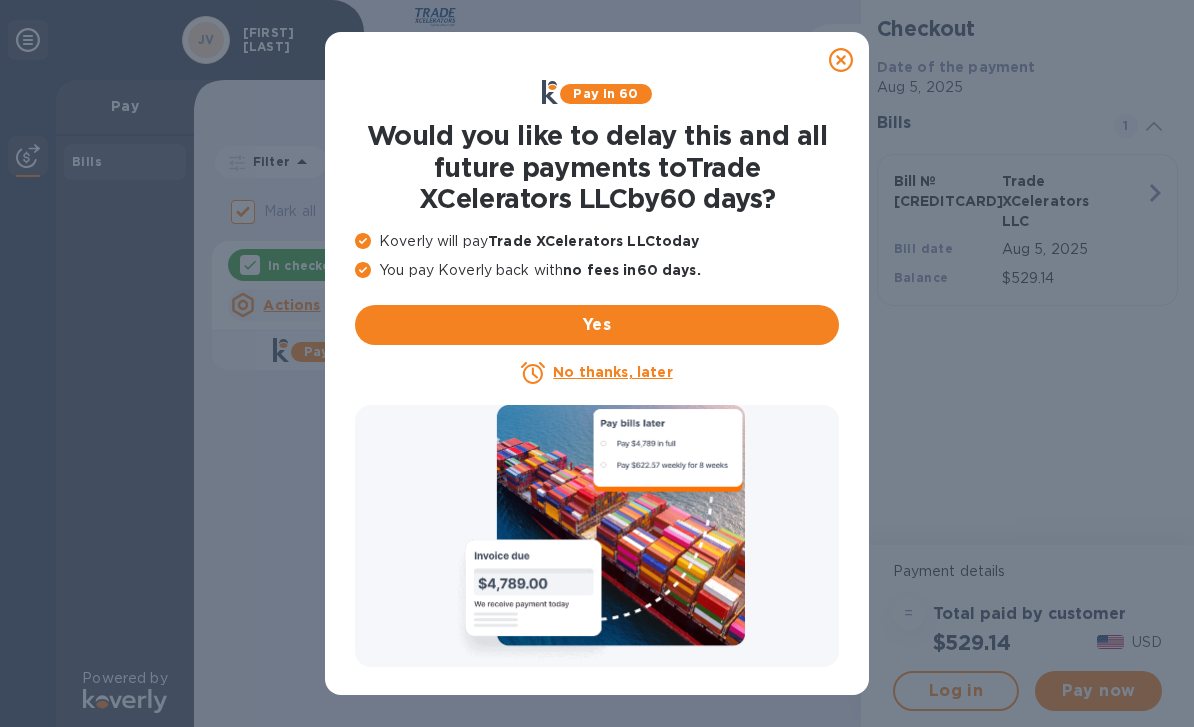 click 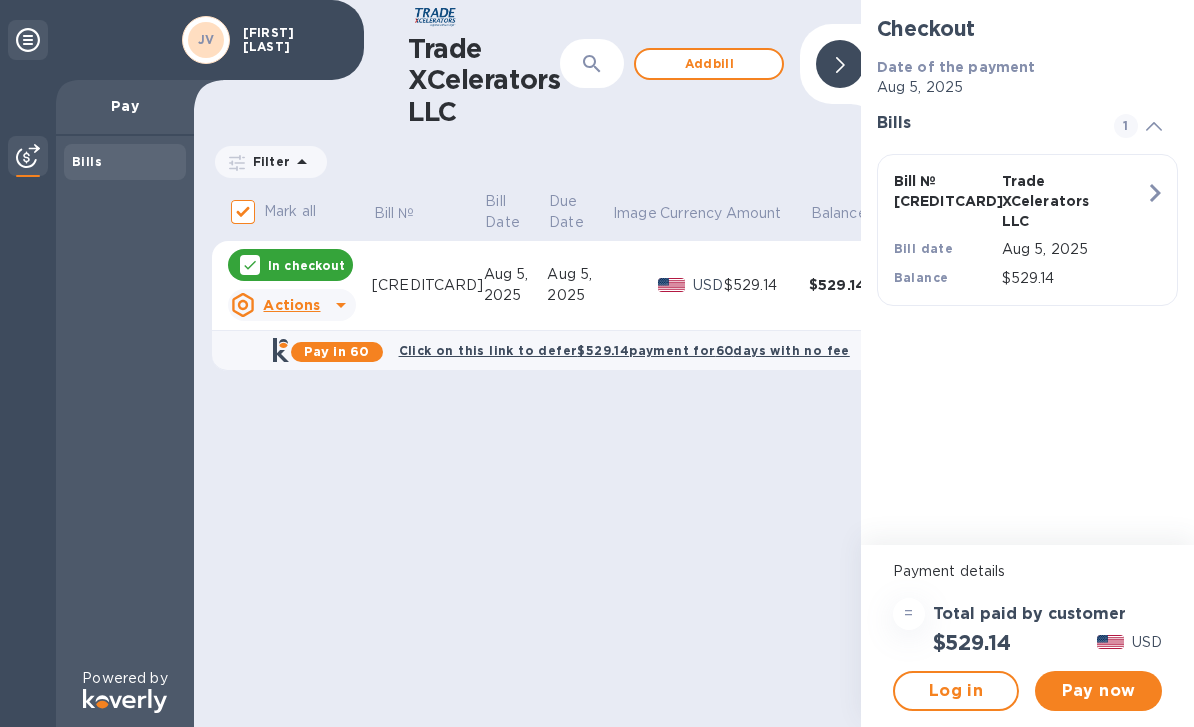 click on "Pay now" at bounding box center (1098, 691) 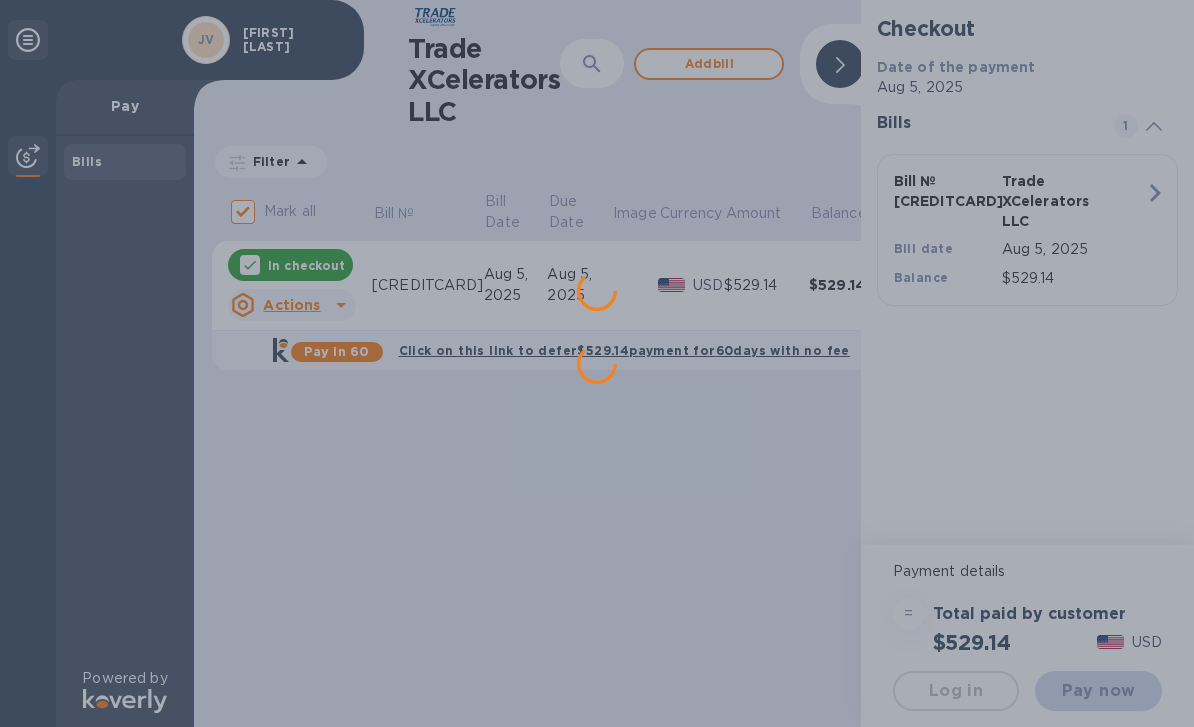 scroll, scrollTop: 0, scrollLeft: 0, axis: both 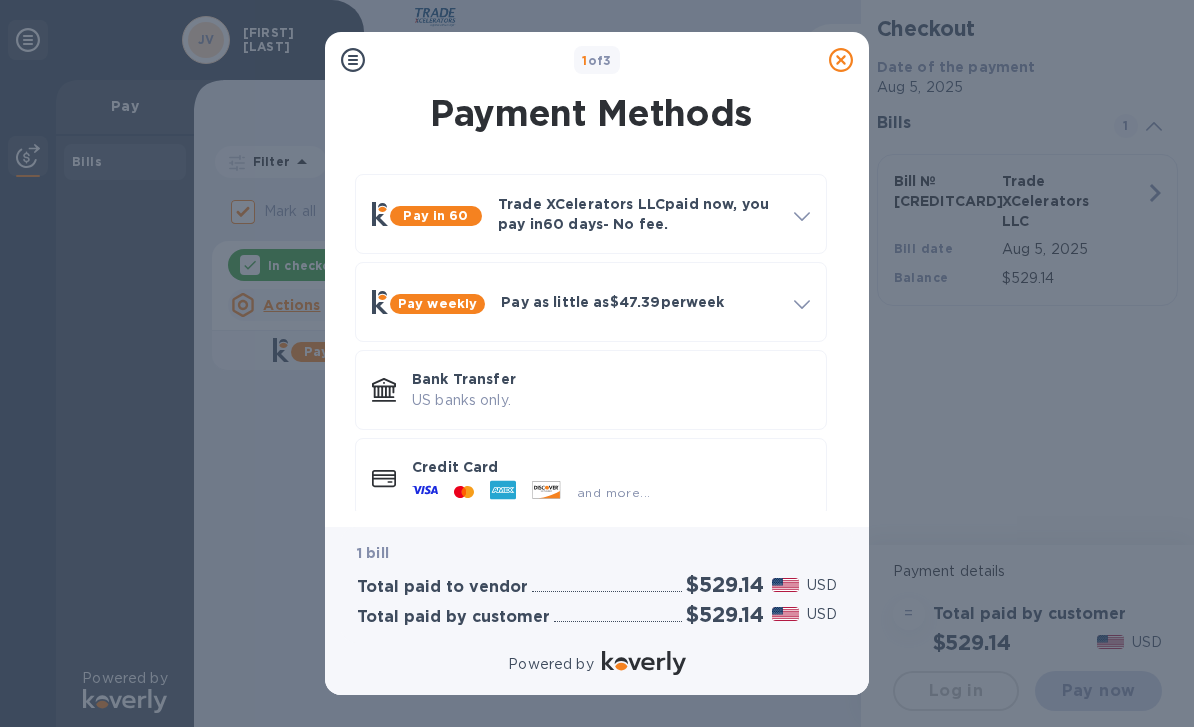 click 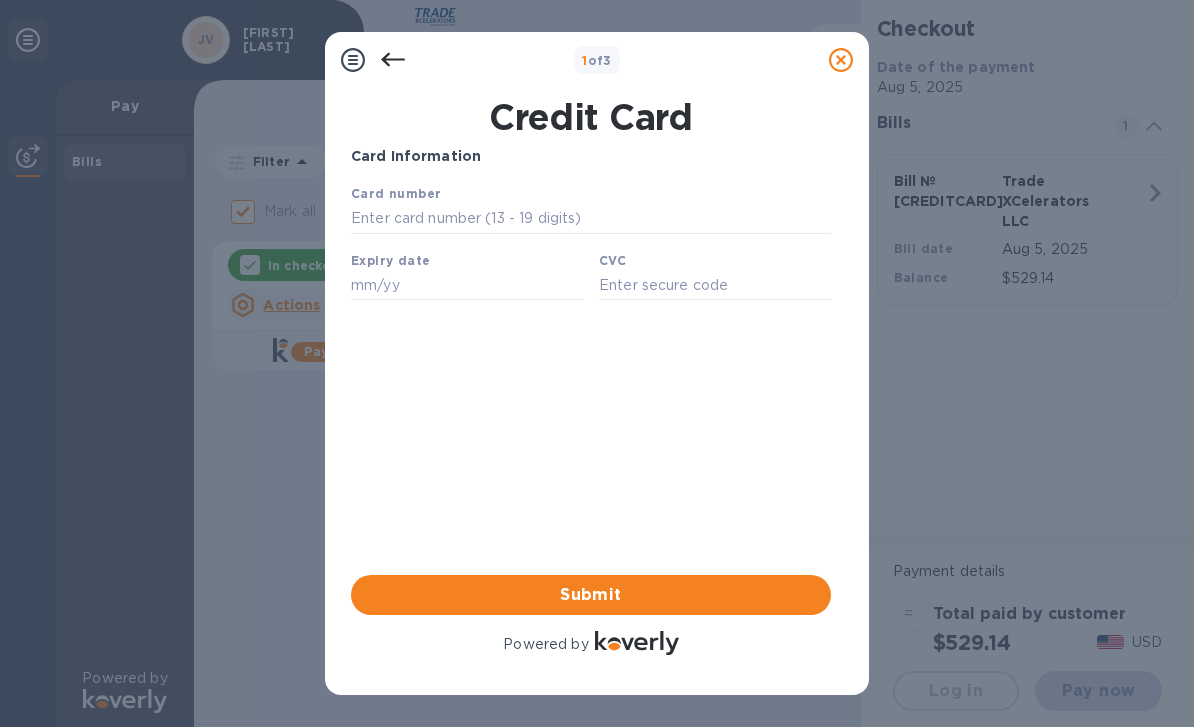 scroll, scrollTop: 0, scrollLeft: 0, axis: both 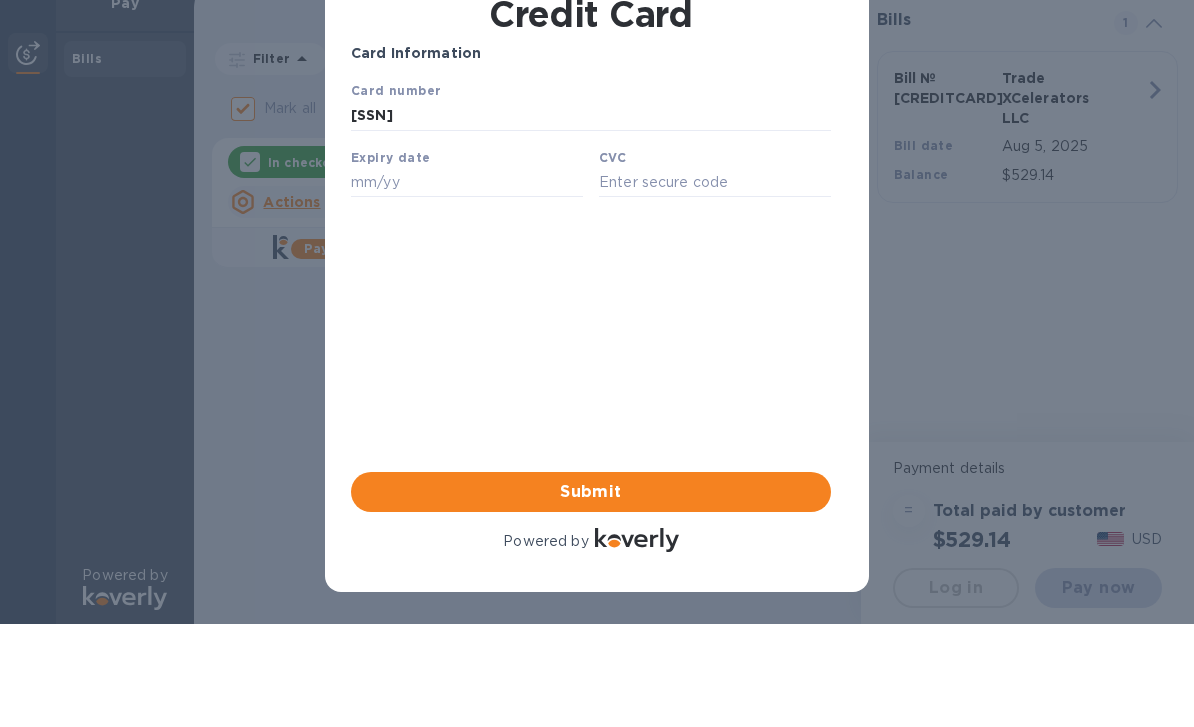 type on "[SSN]" 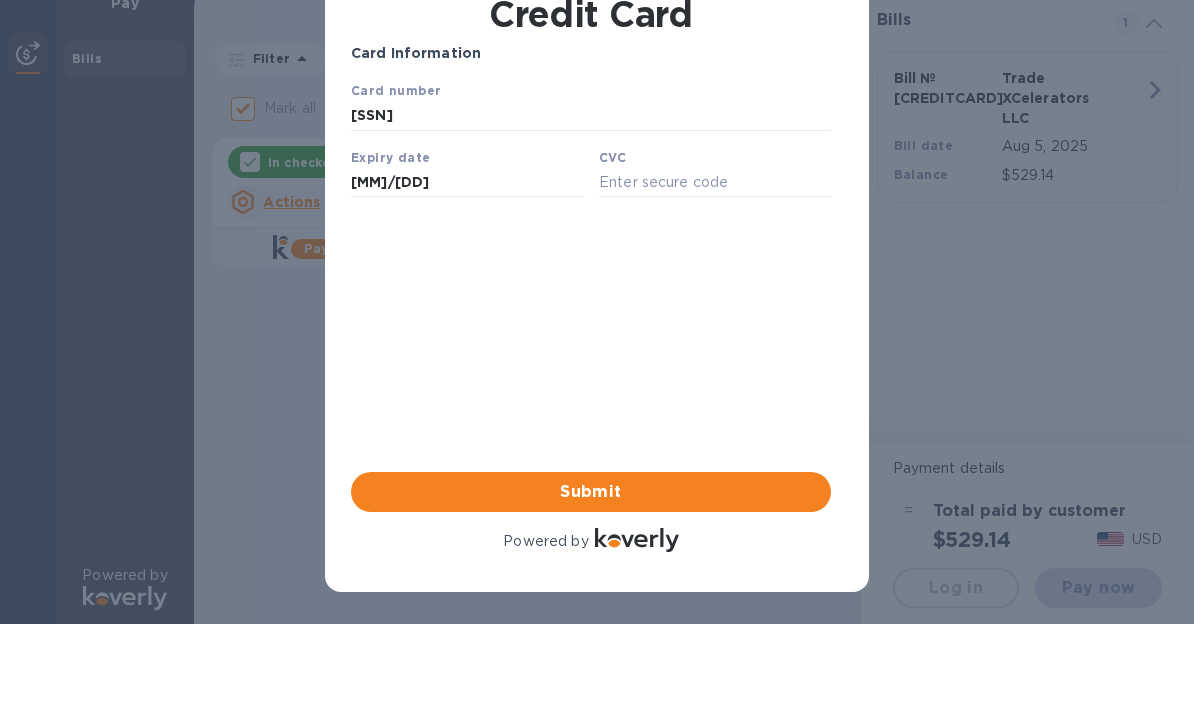 type on "[MM]/[DD]" 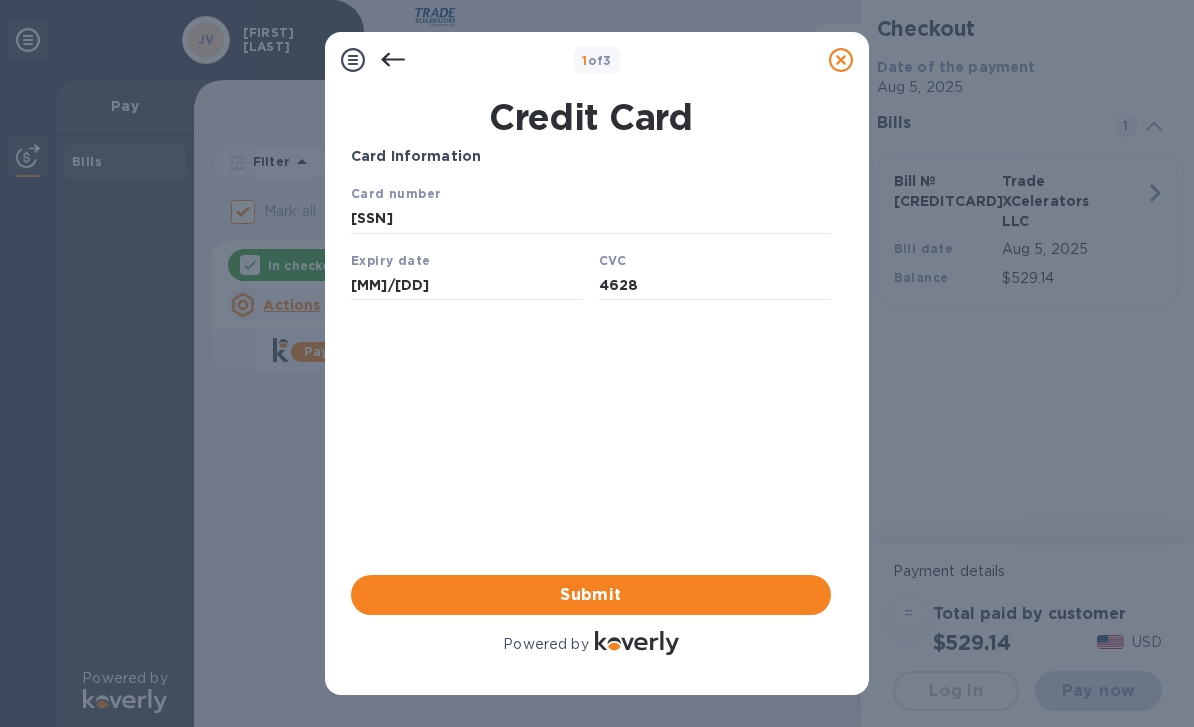type on "4628" 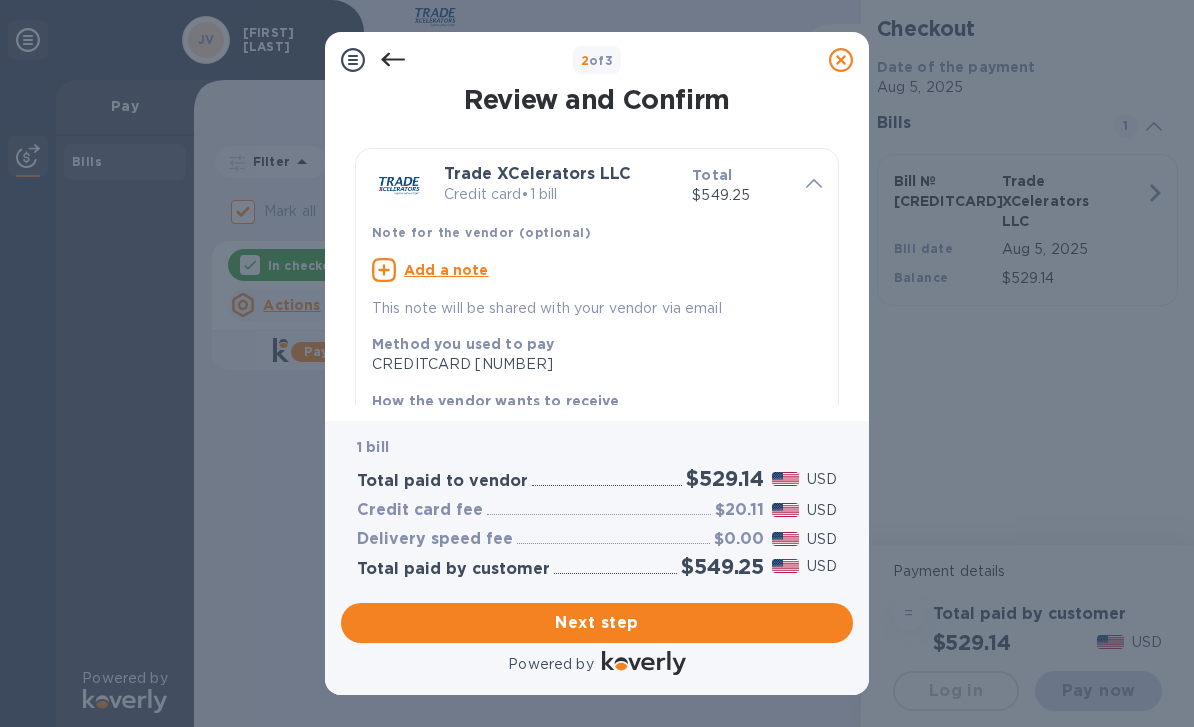 scroll, scrollTop: 0, scrollLeft: 0, axis: both 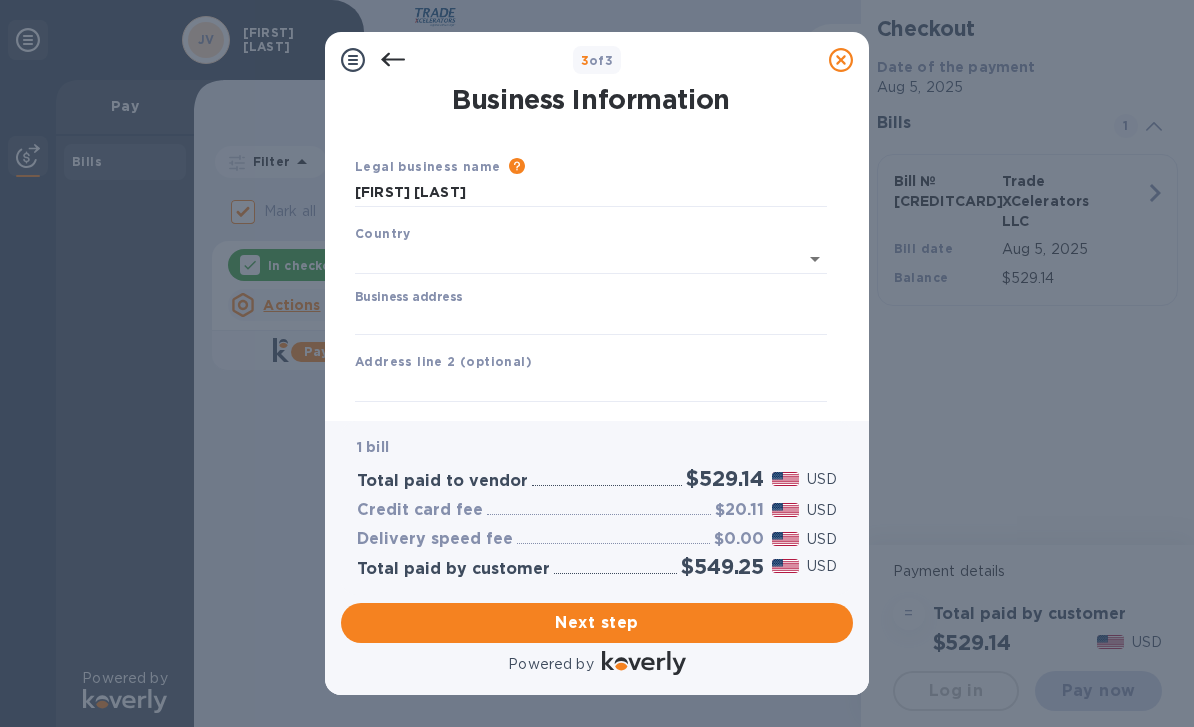 type on "United States" 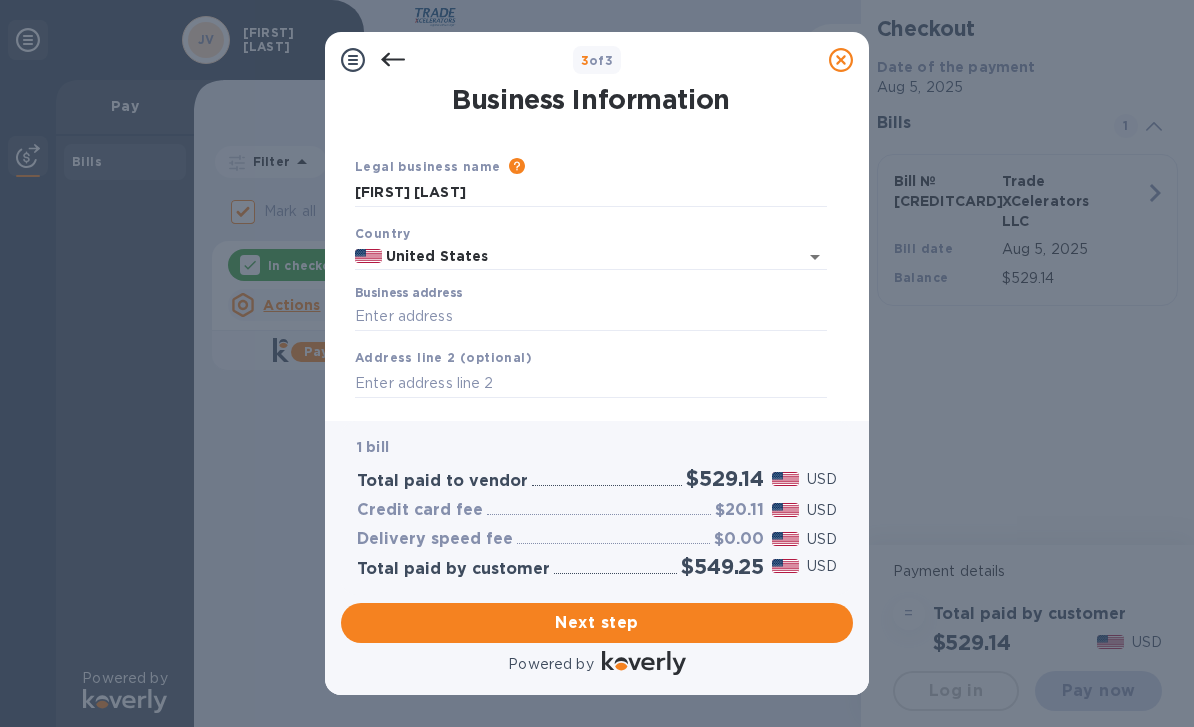 click on "Business address" at bounding box center (591, 317) 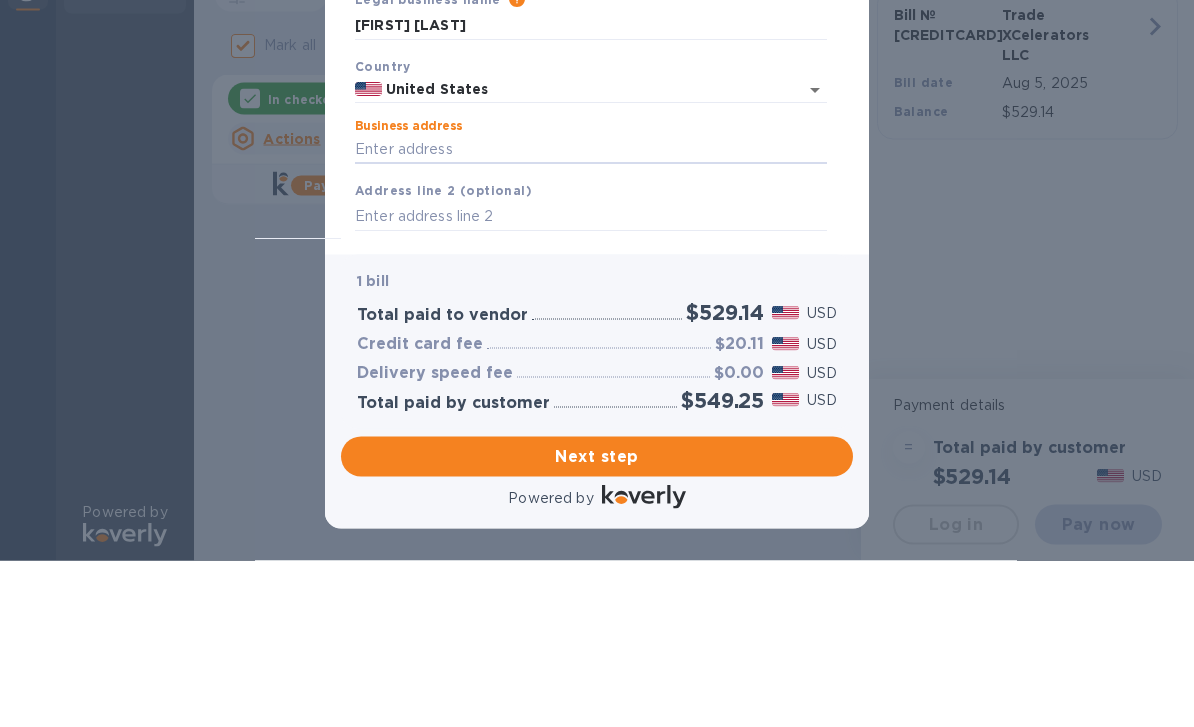 type on "[NUMBER] [STREET]" 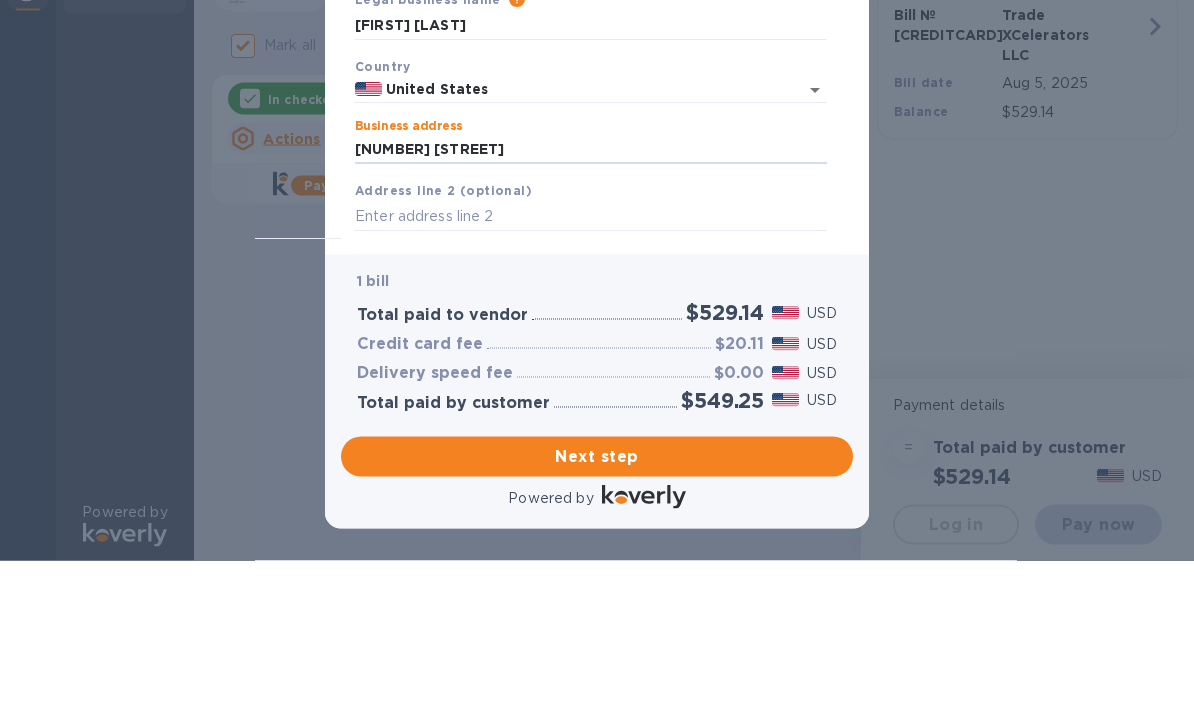 type on "Apt [NUMBER]" 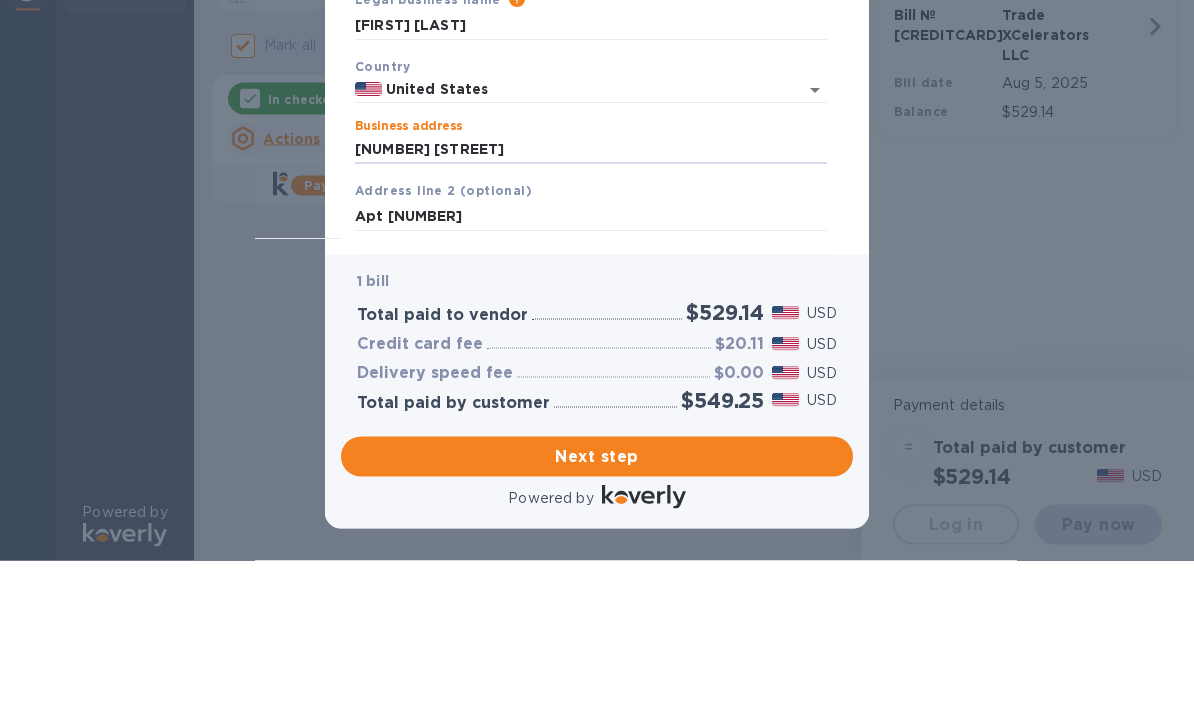 type on "[CITY]" 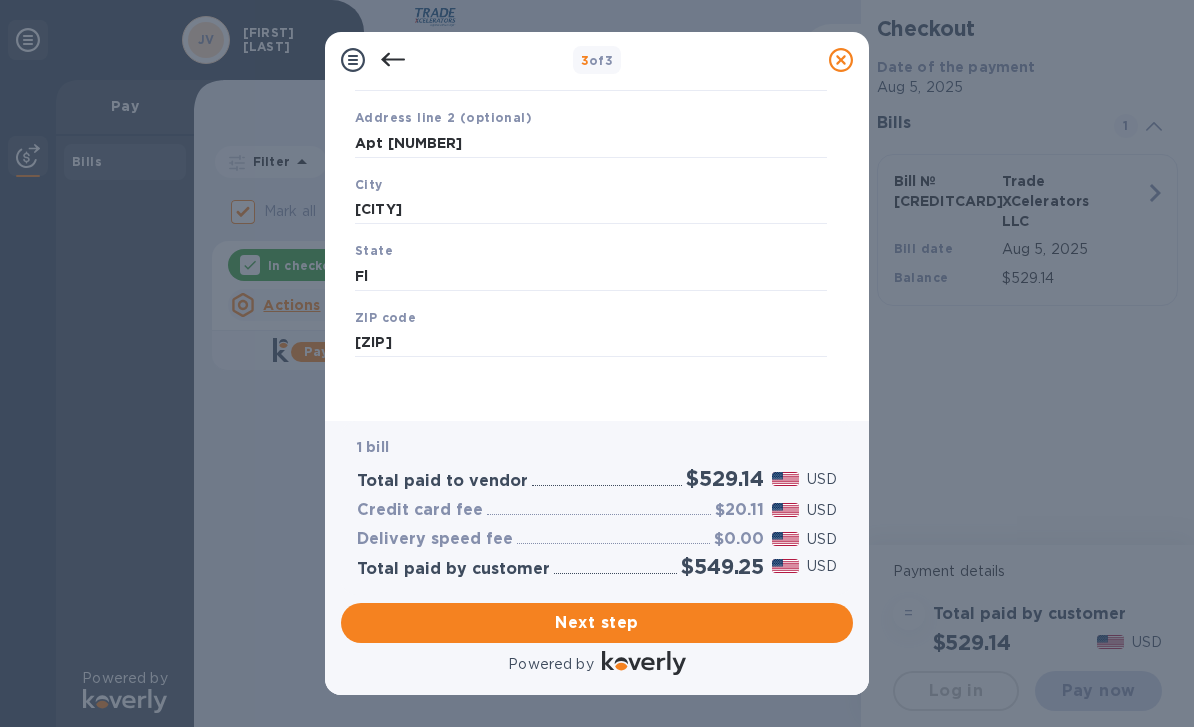 scroll, scrollTop: 239, scrollLeft: 0, axis: vertical 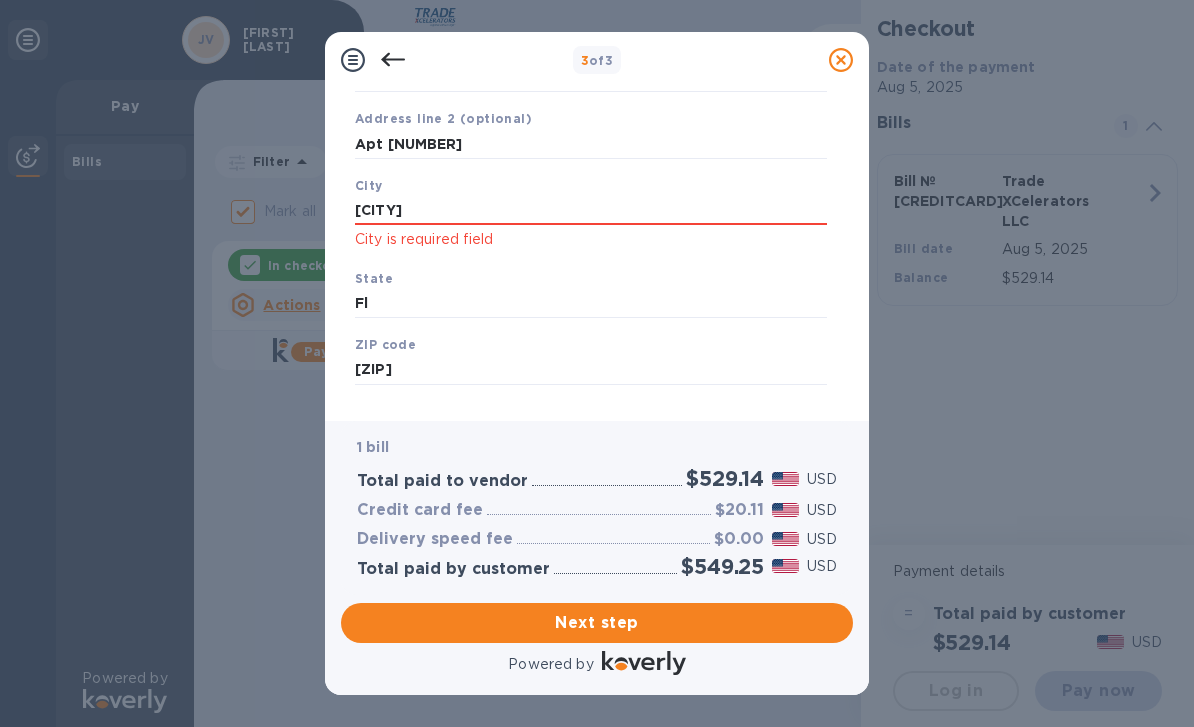 click on "City is required field" 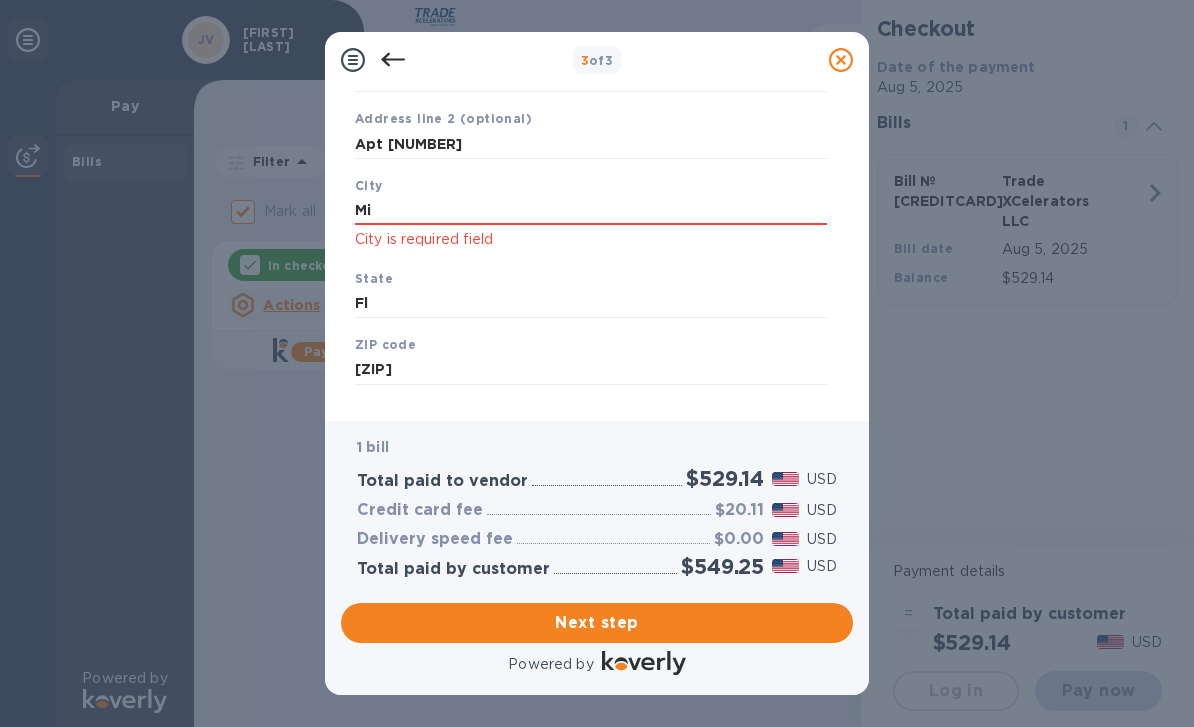 type on "M" 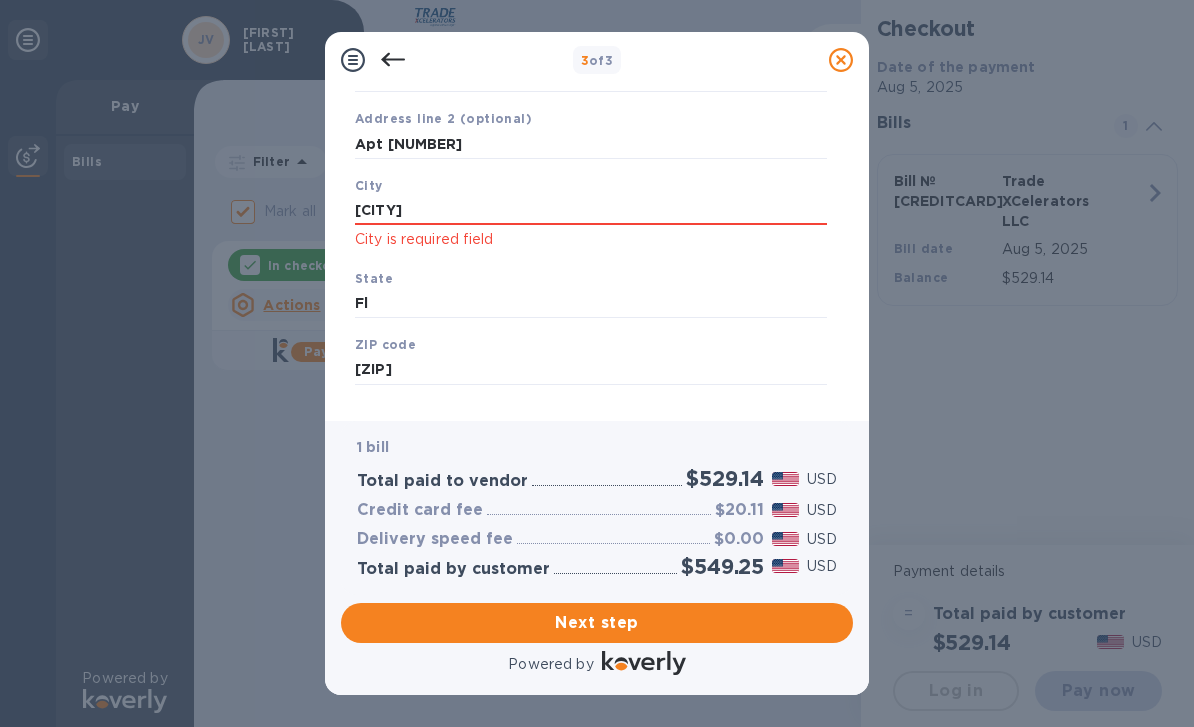 type on "[CITY]" 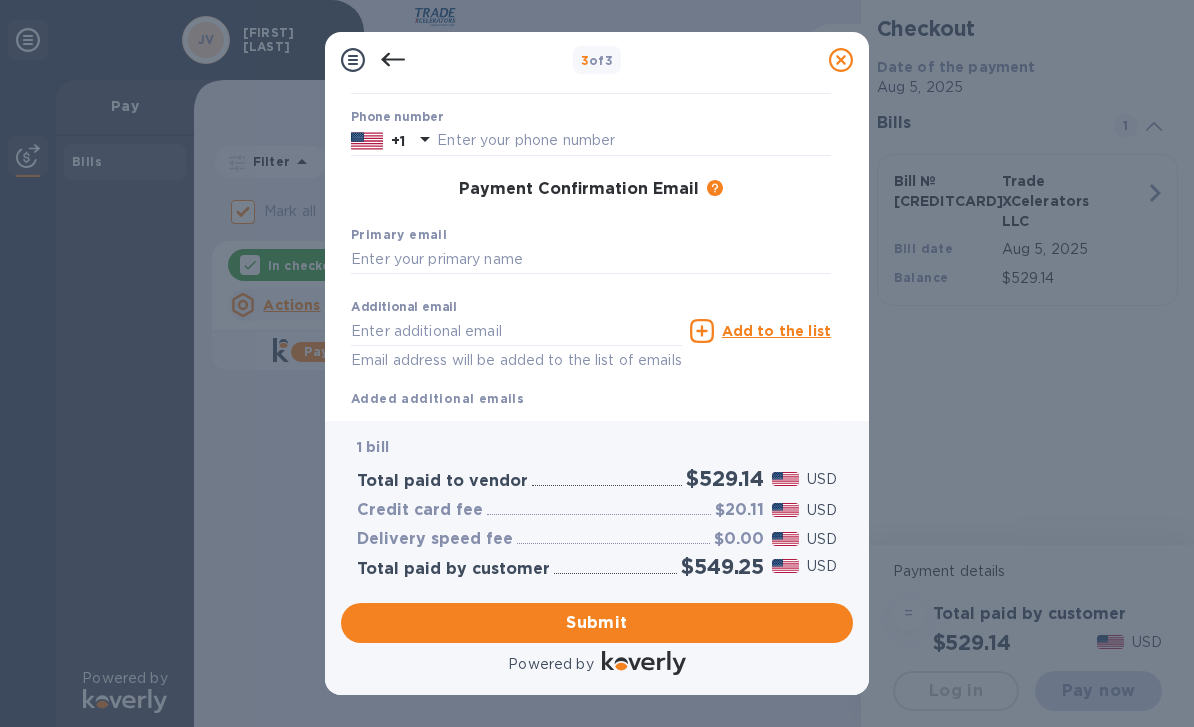click at bounding box center (591, 260) 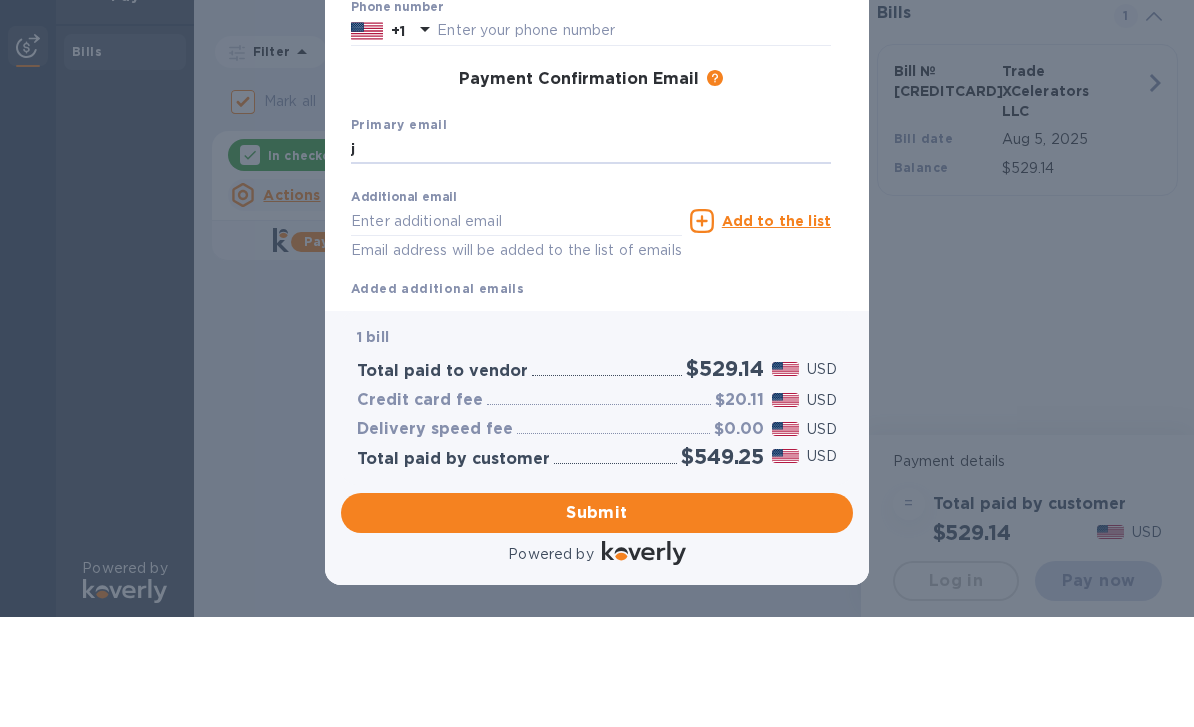 type on "ja" 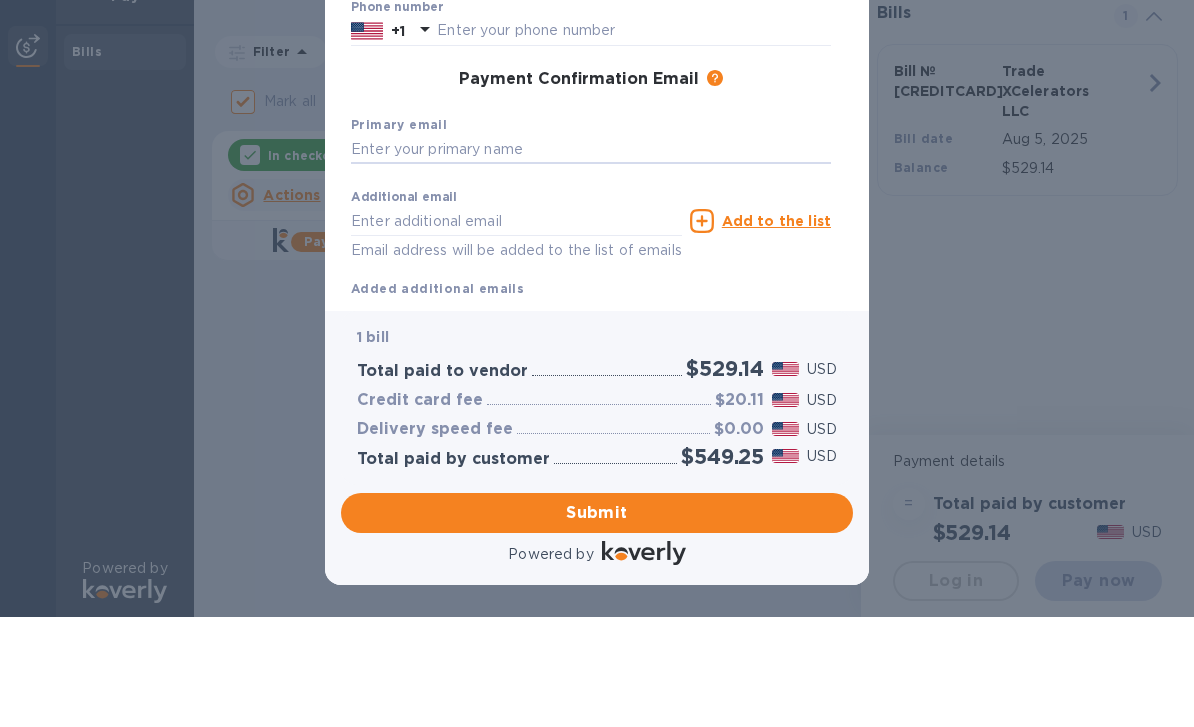 type on "[EMAIL]" 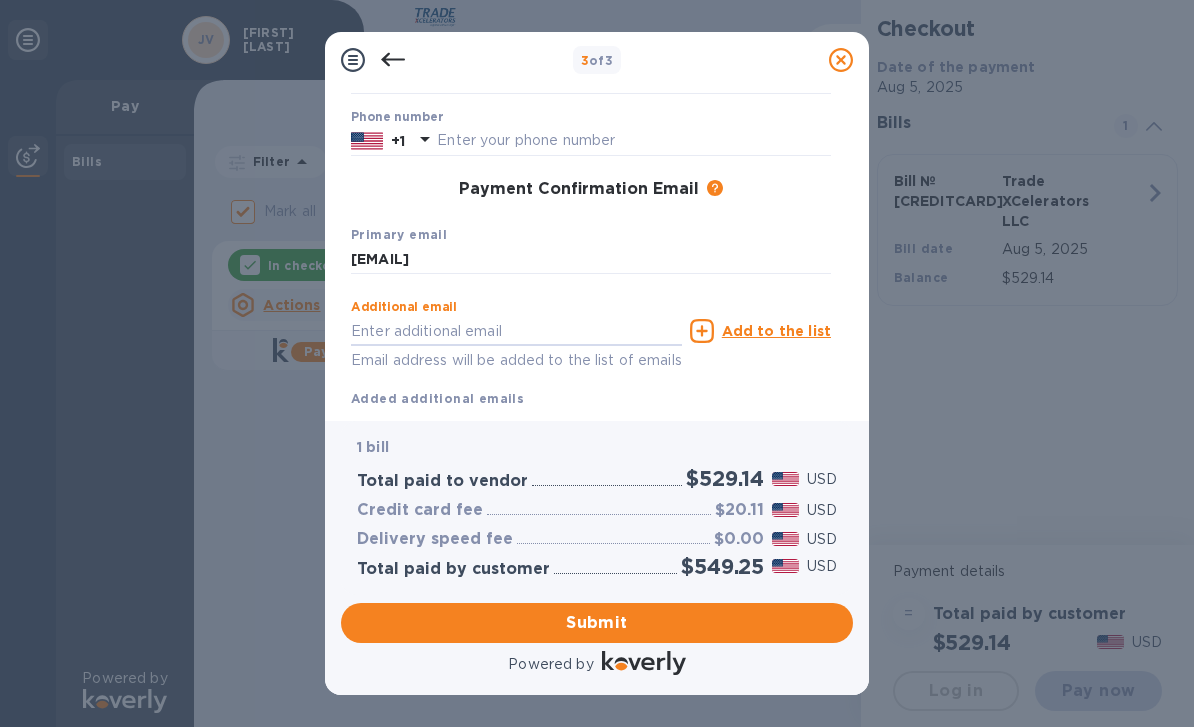click on "Submit" at bounding box center [597, 623] 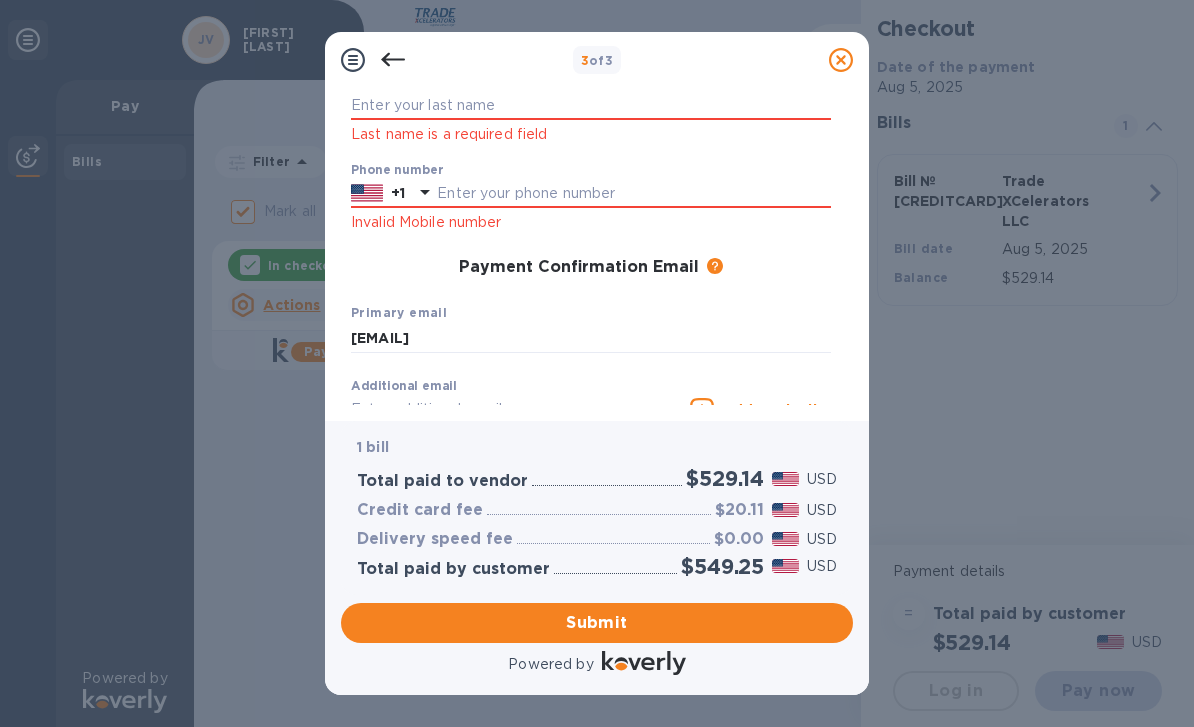 click at bounding box center [634, 194] 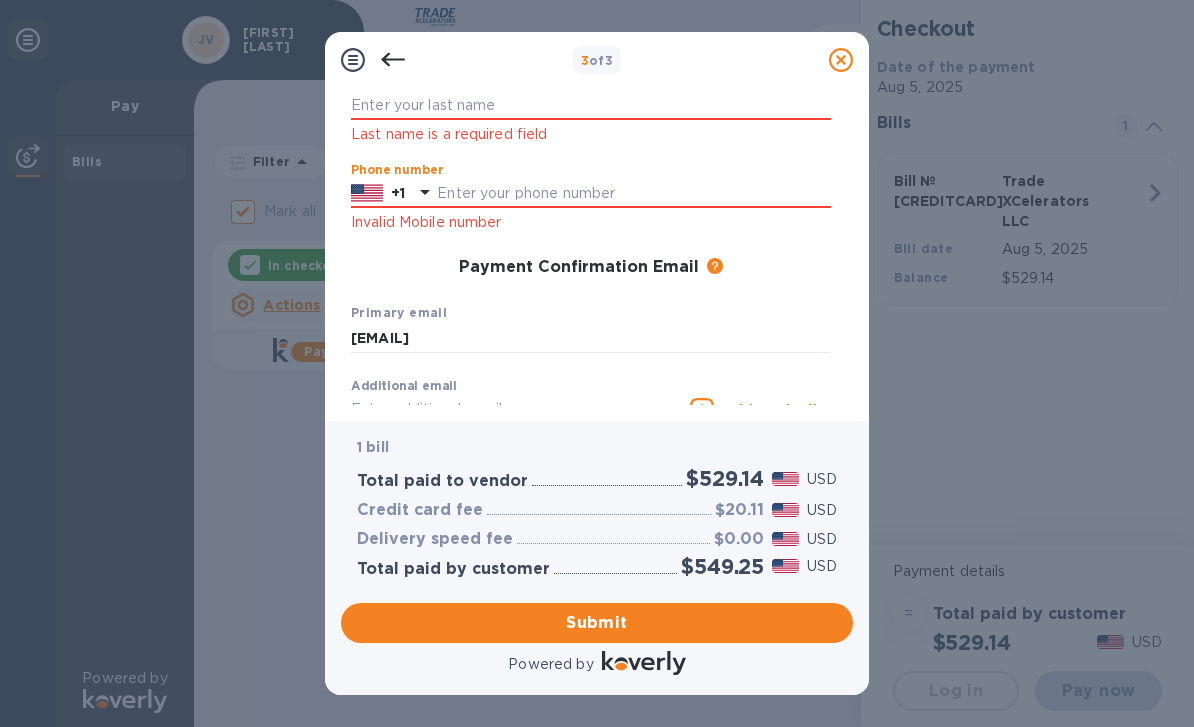 type on "[PHONE]" 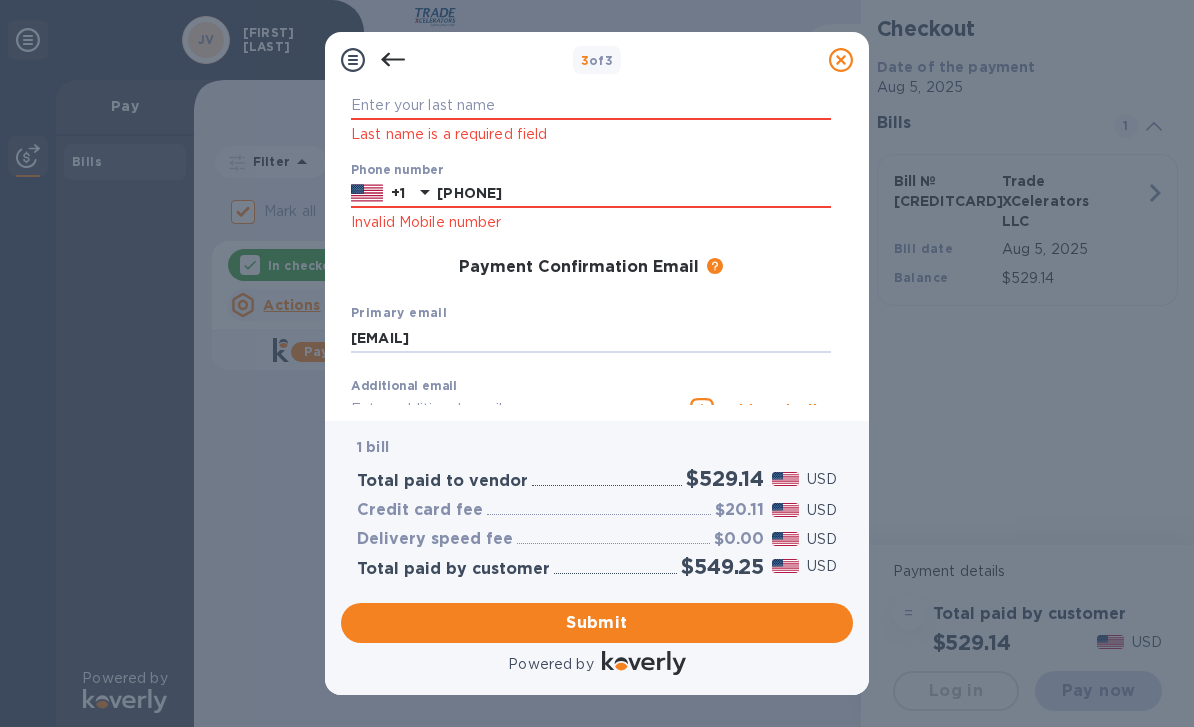 click at bounding box center [591, 106] 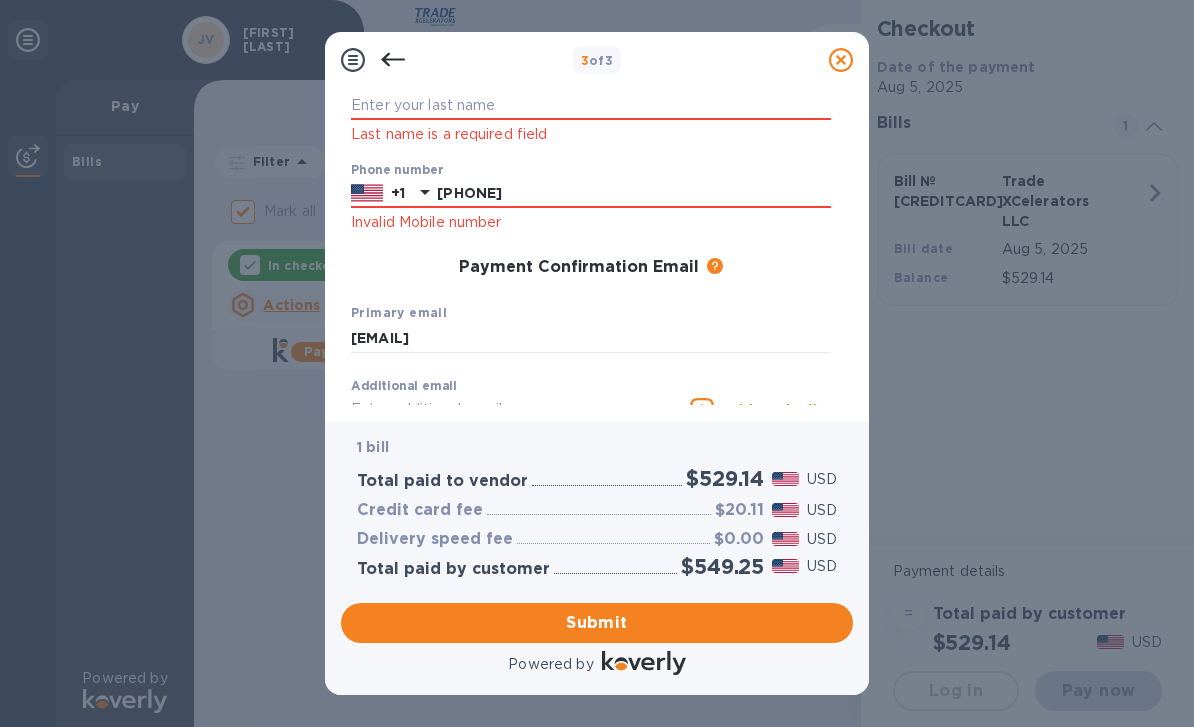 type on "[LAST]" 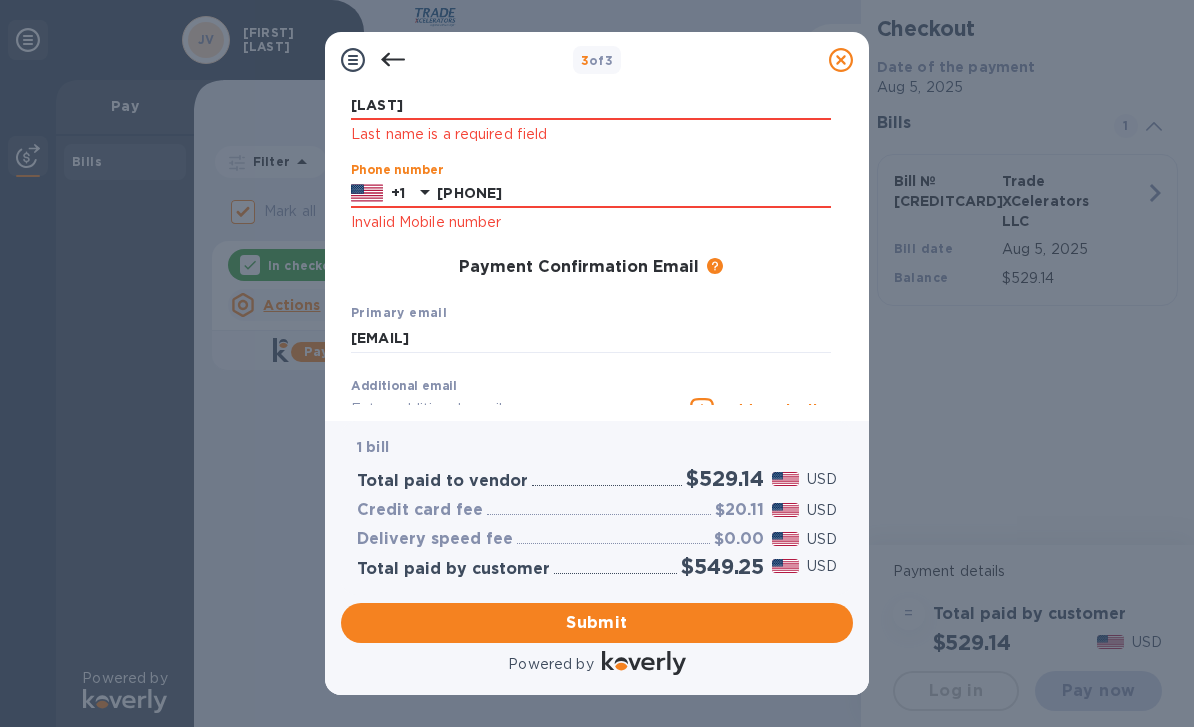 click on "Submit" at bounding box center [597, 623] 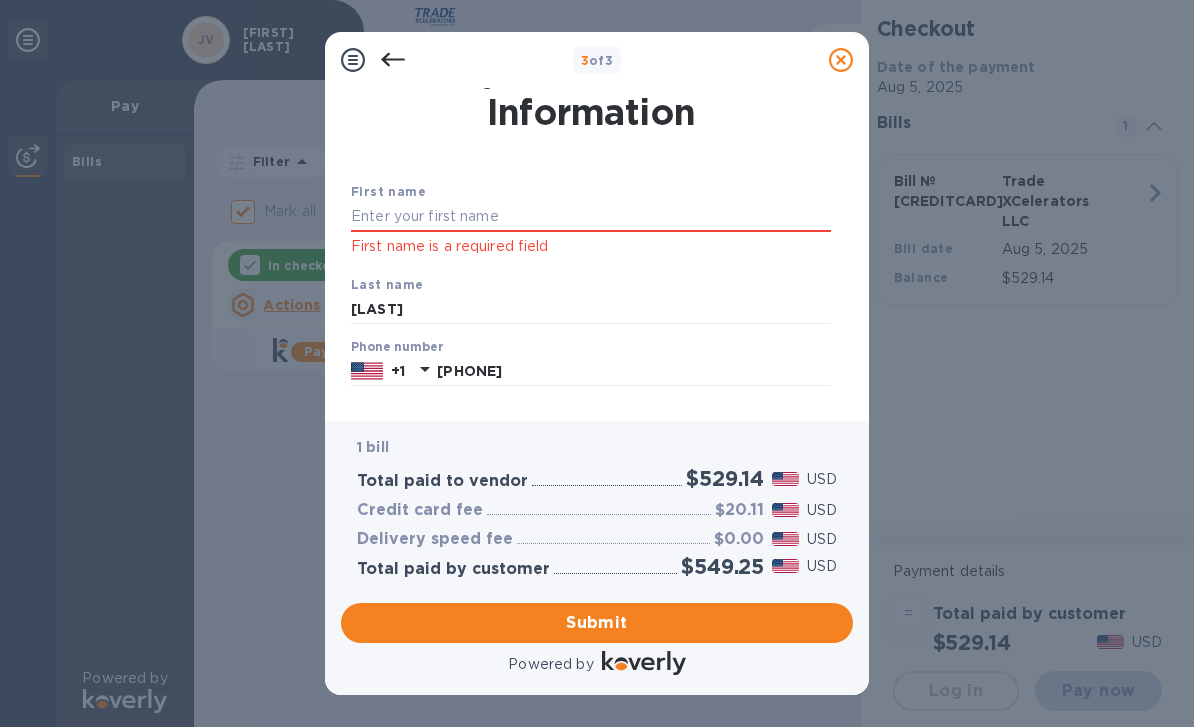 scroll, scrollTop: 11, scrollLeft: 0, axis: vertical 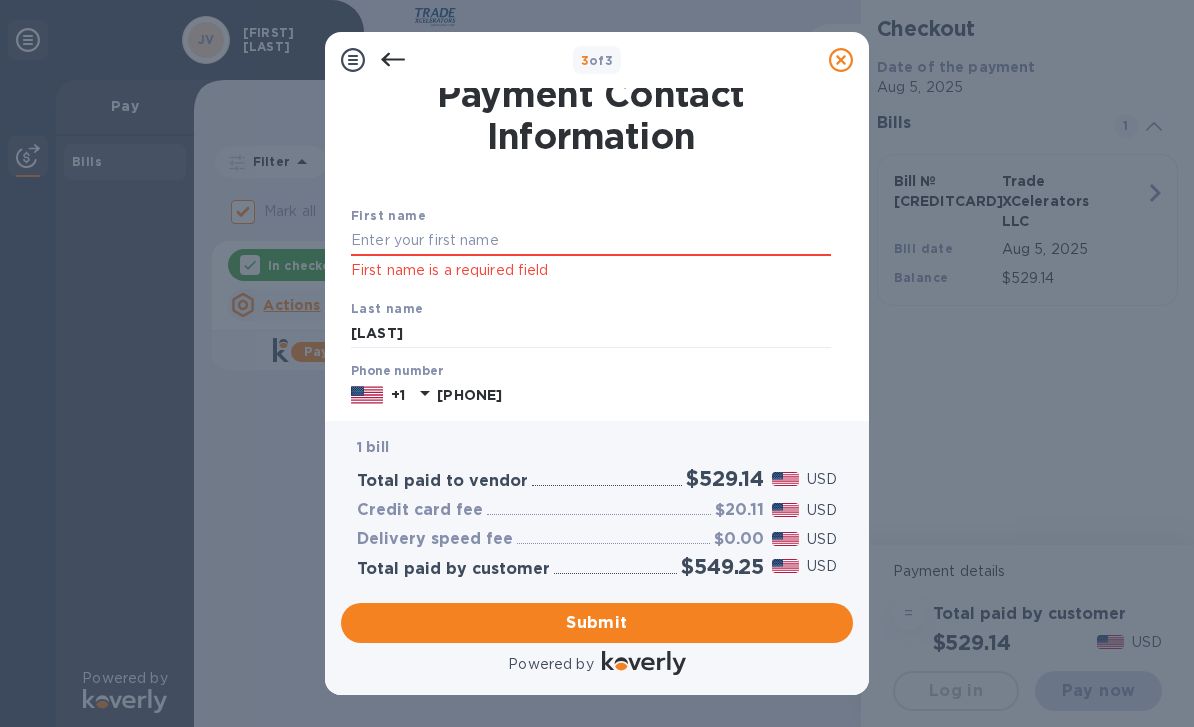 click at bounding box center [591, 241] 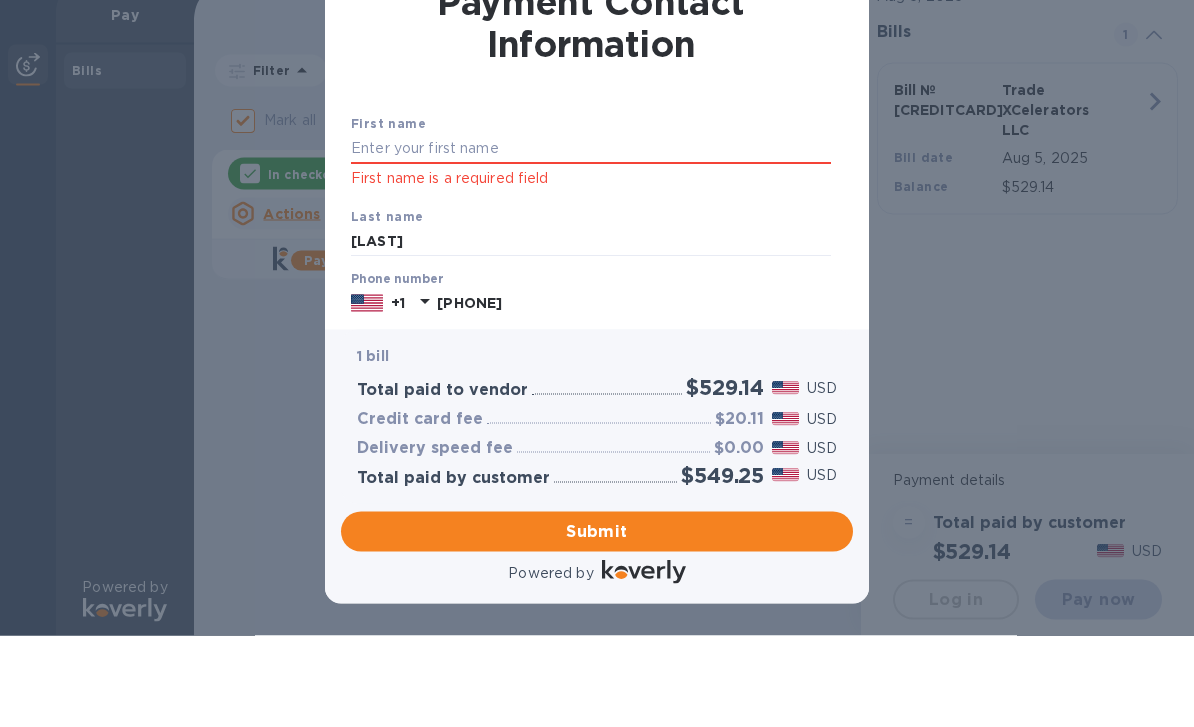 type on "[FIRST]" 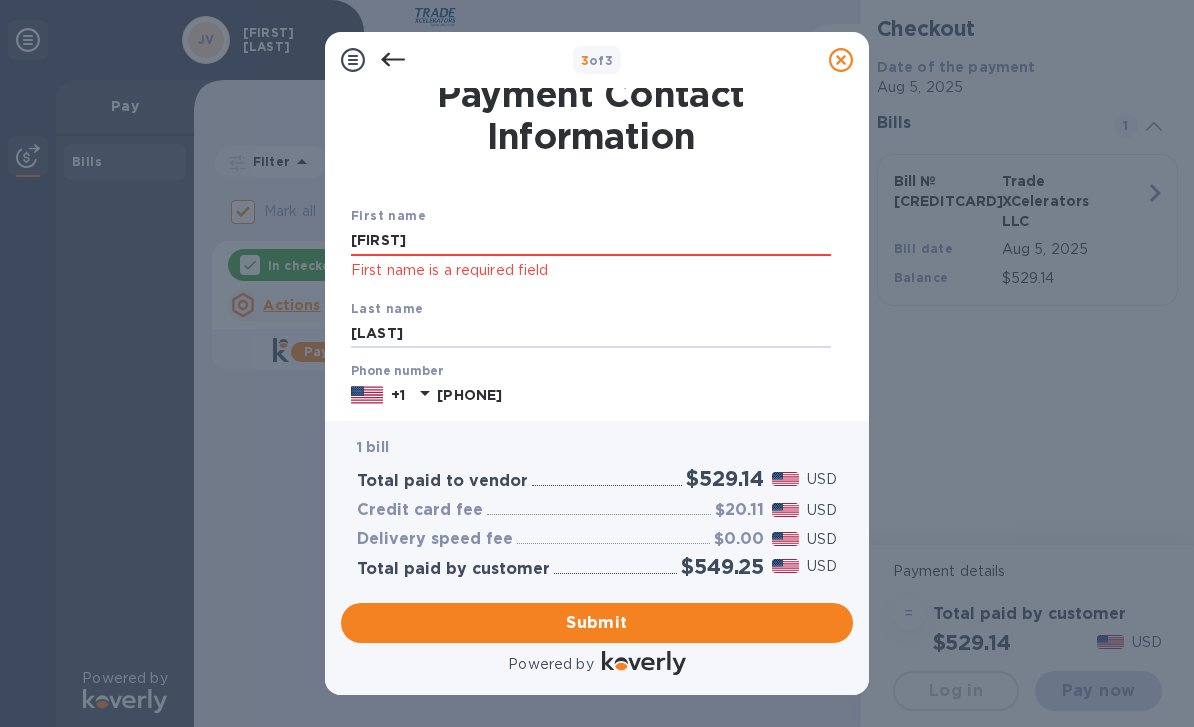 click on "1 bill Total paid to vendor [PRICE] USD Credit card fee [PRICE] USD Delivery speed fee [PRICE] USD Total paid by customer [PRICE] USD Submit Powered by" at bounding box center (597, 558) 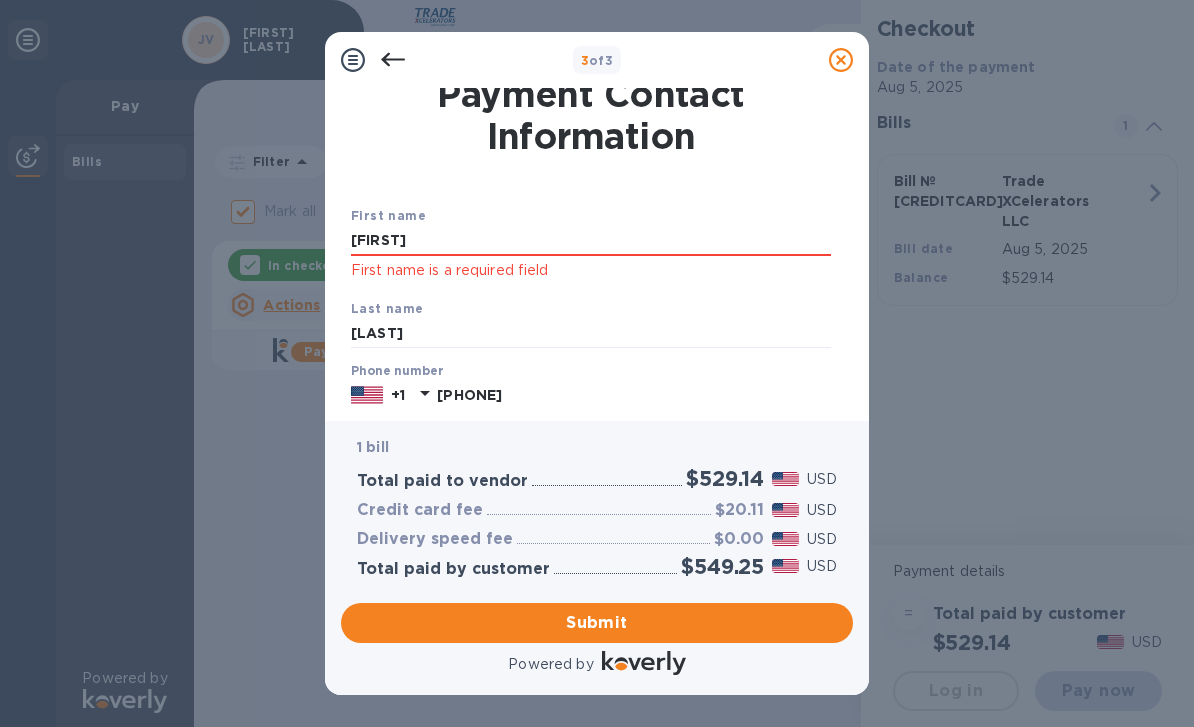 click on "Submit" at bounding box center (597, 623) 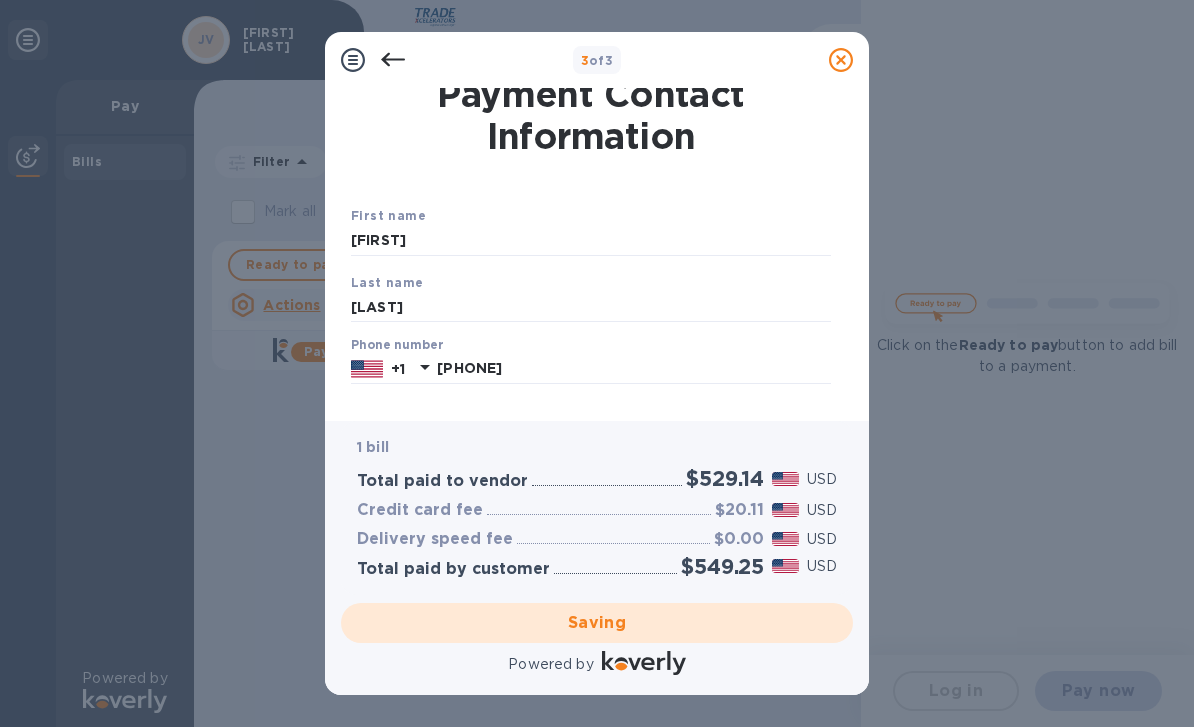 checkbox on "false" 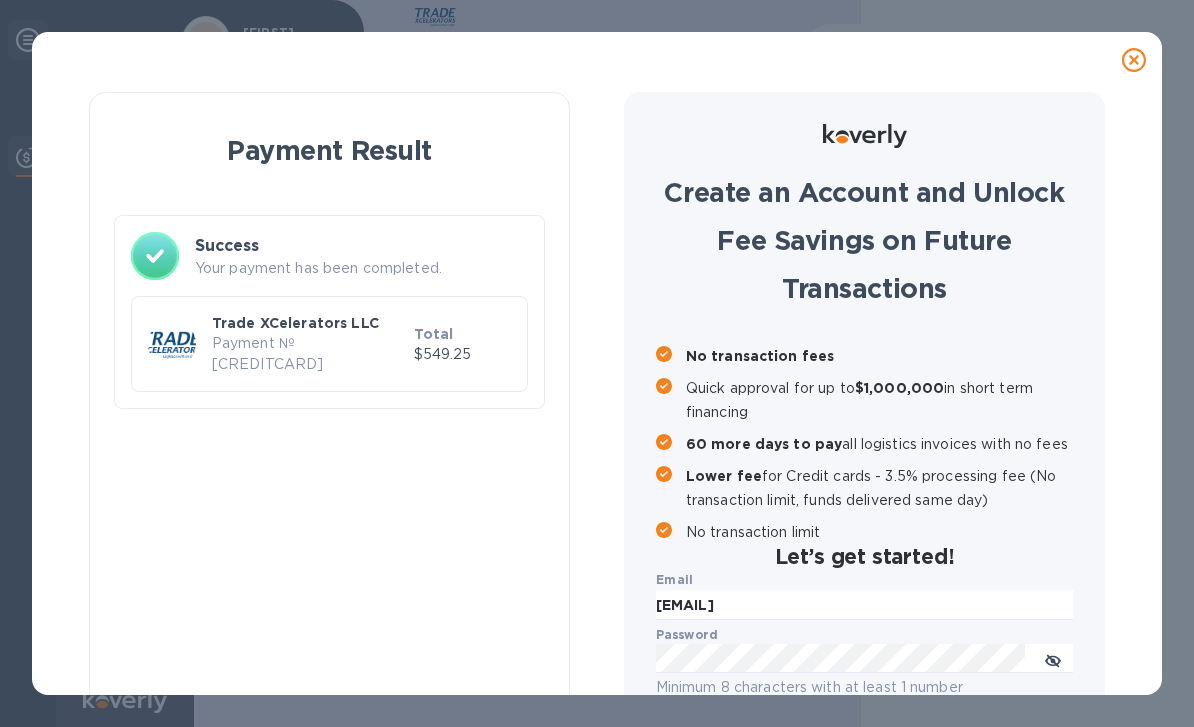 scroll, scrollTop: 0, scrollLeft: 0, axis: both 